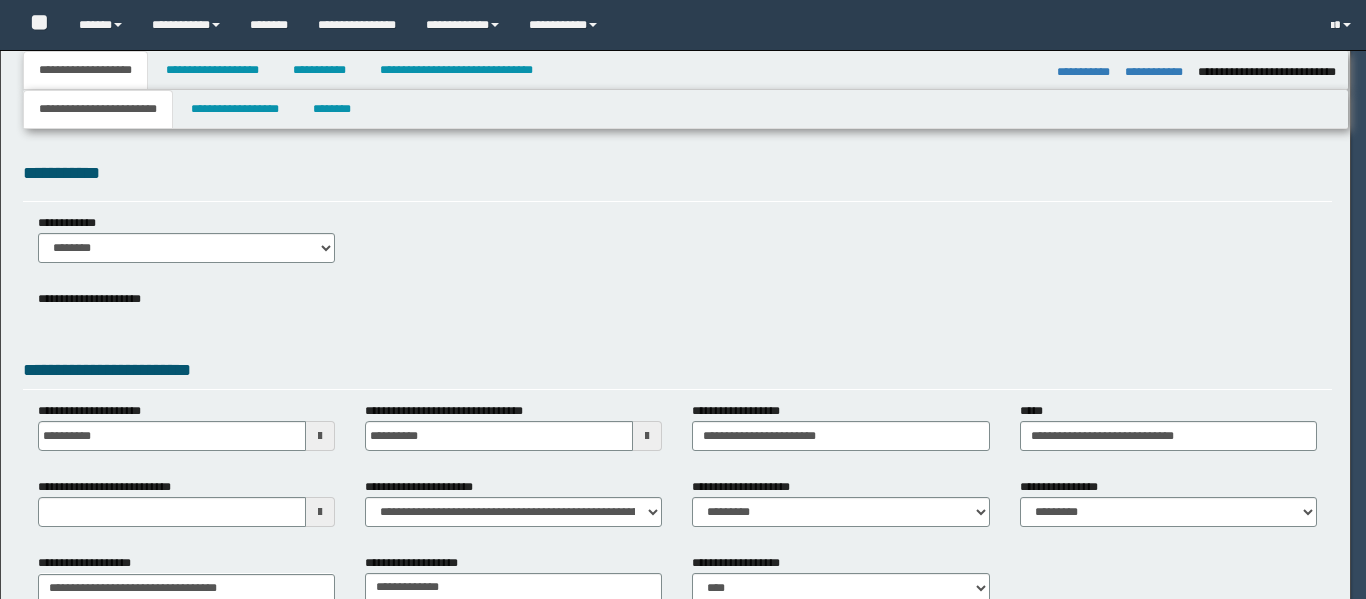 select on "*" 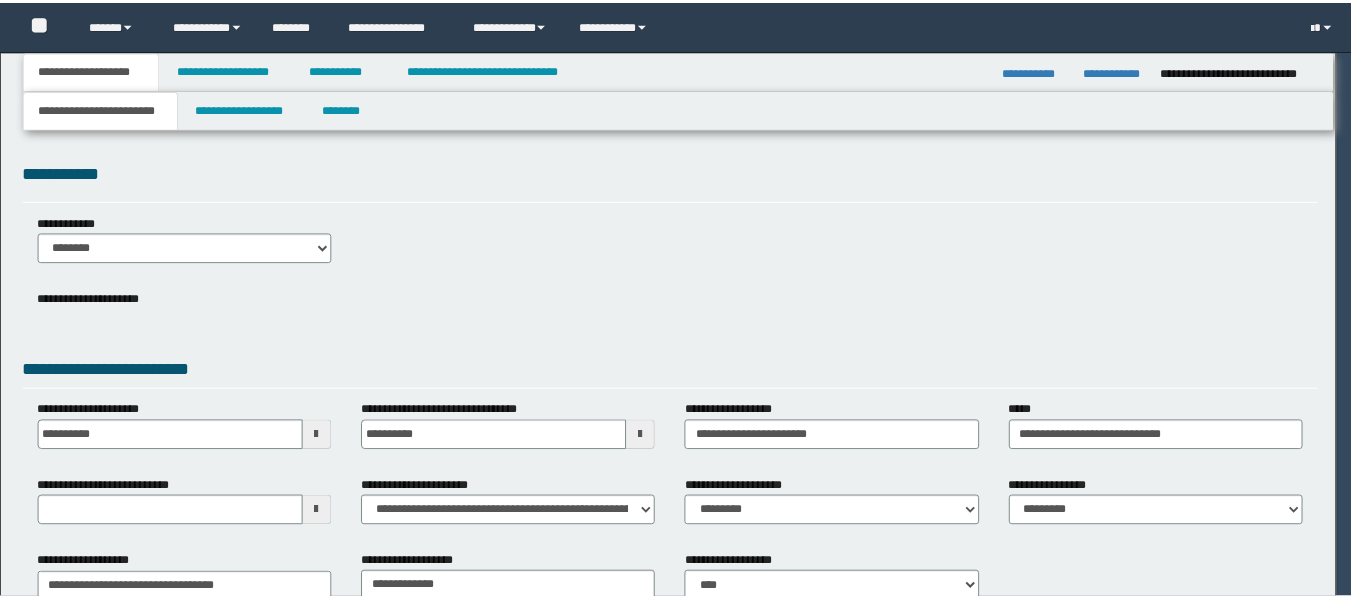 scroll, scrollTop: 0, scrollLeft: 0, axis: both 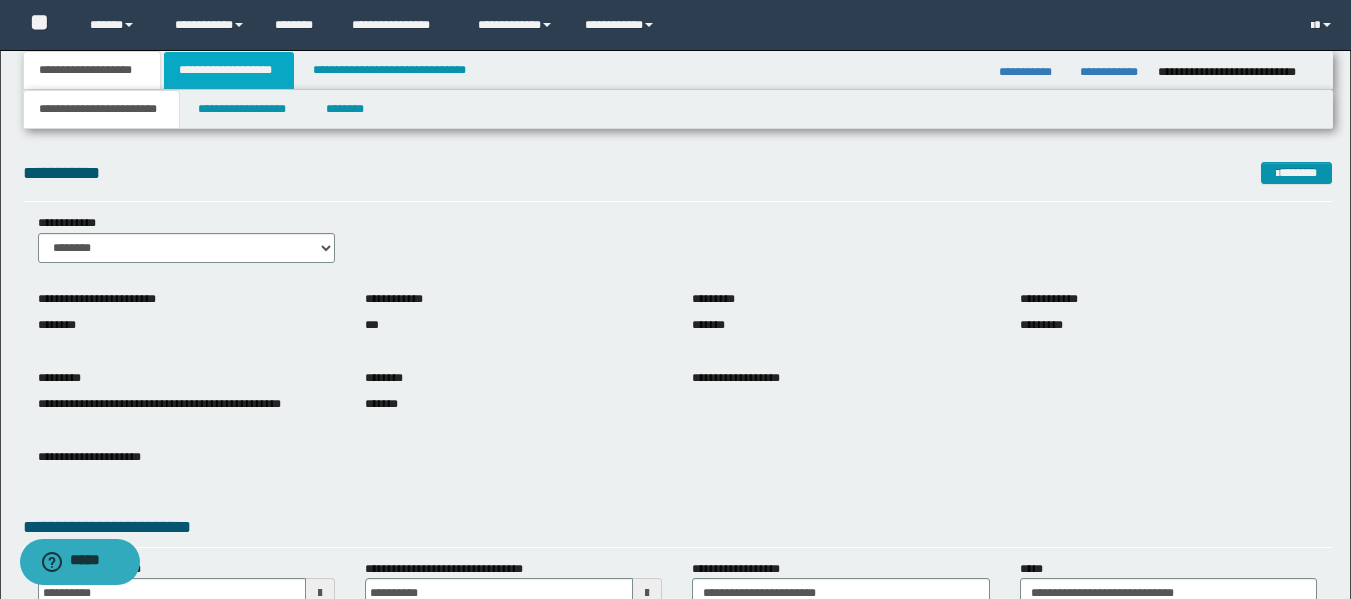 click on "**********" at bounding box center (229, 70) 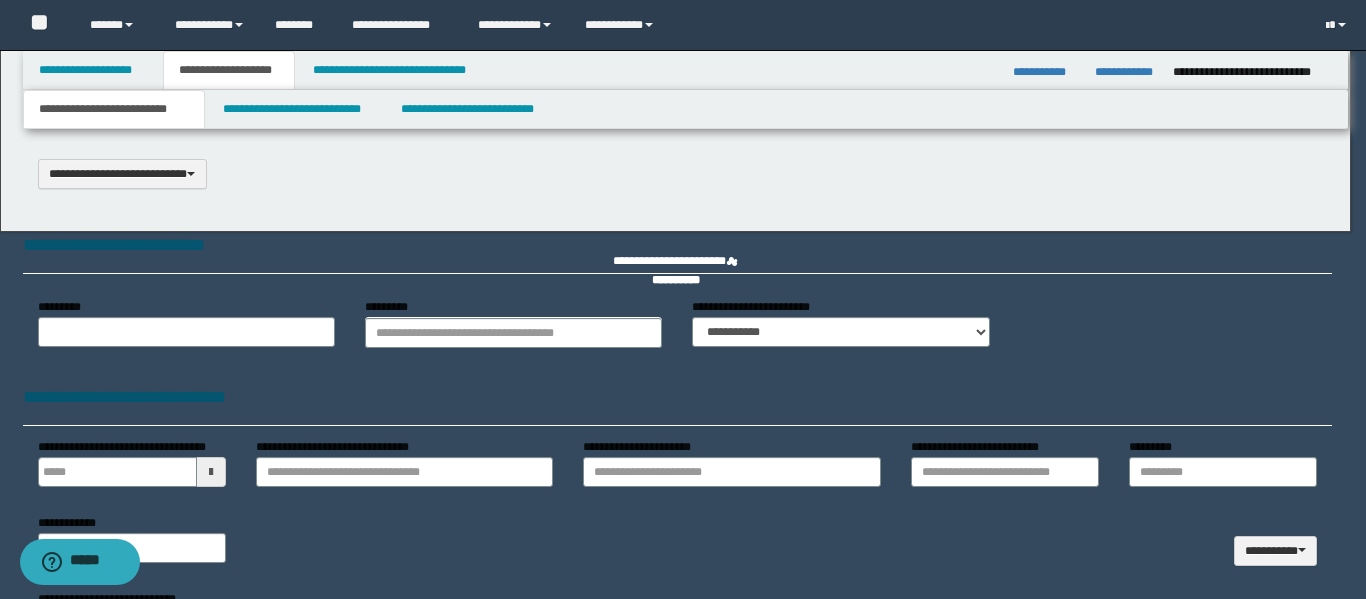 type 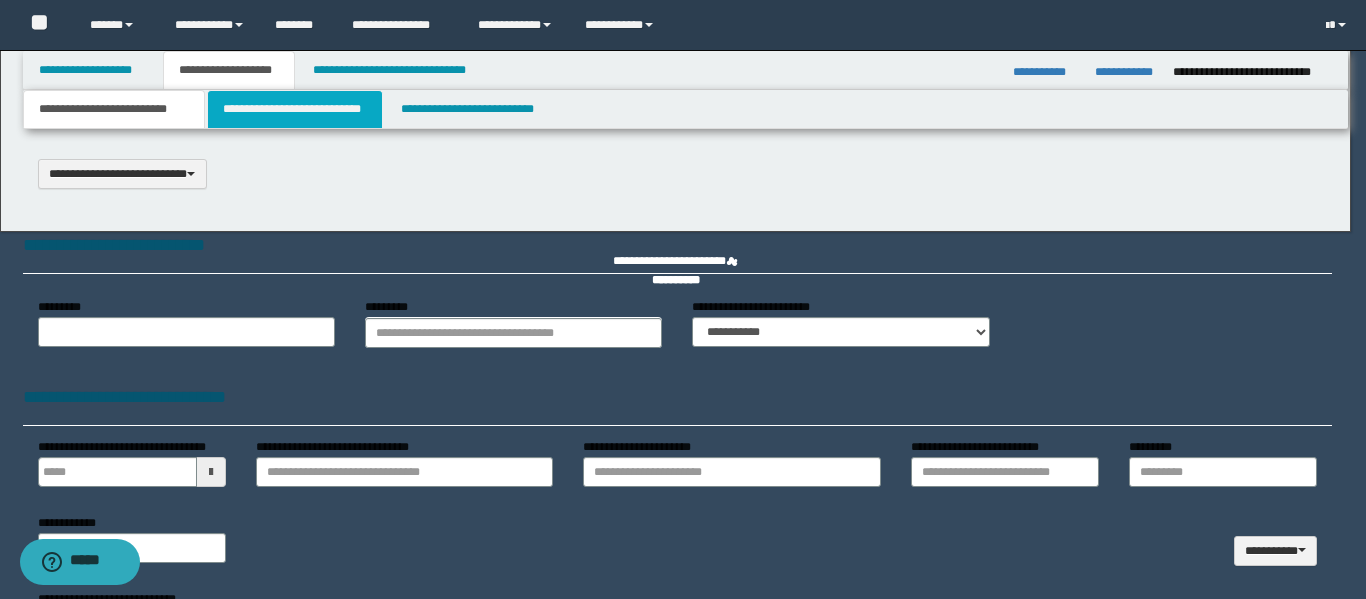 select on "*" 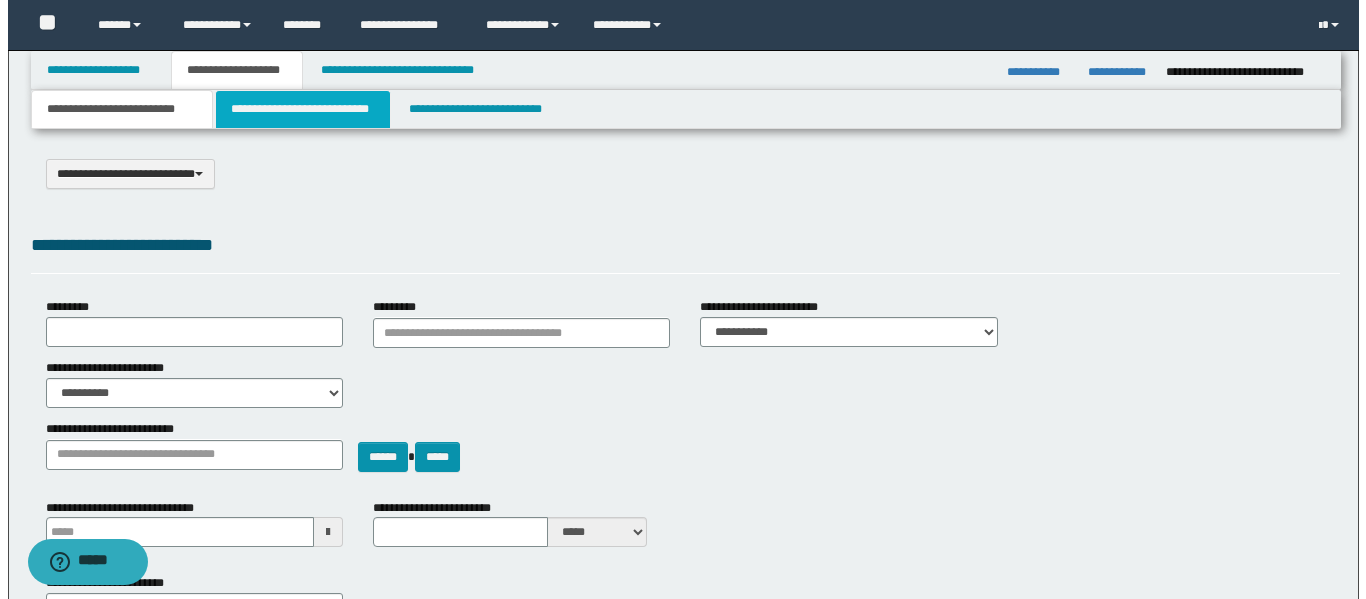 scroll, scrollTop: 0, scrollLeft: 0, axis: both 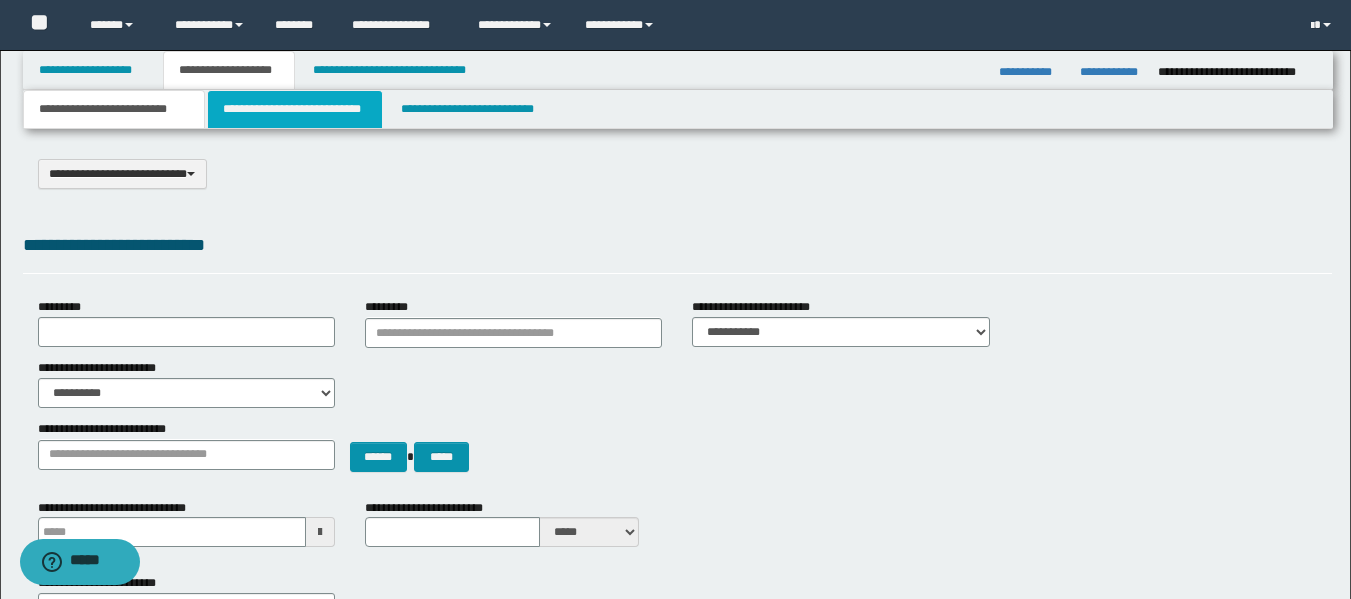 click on "**********" at bounding box center [295, 109] 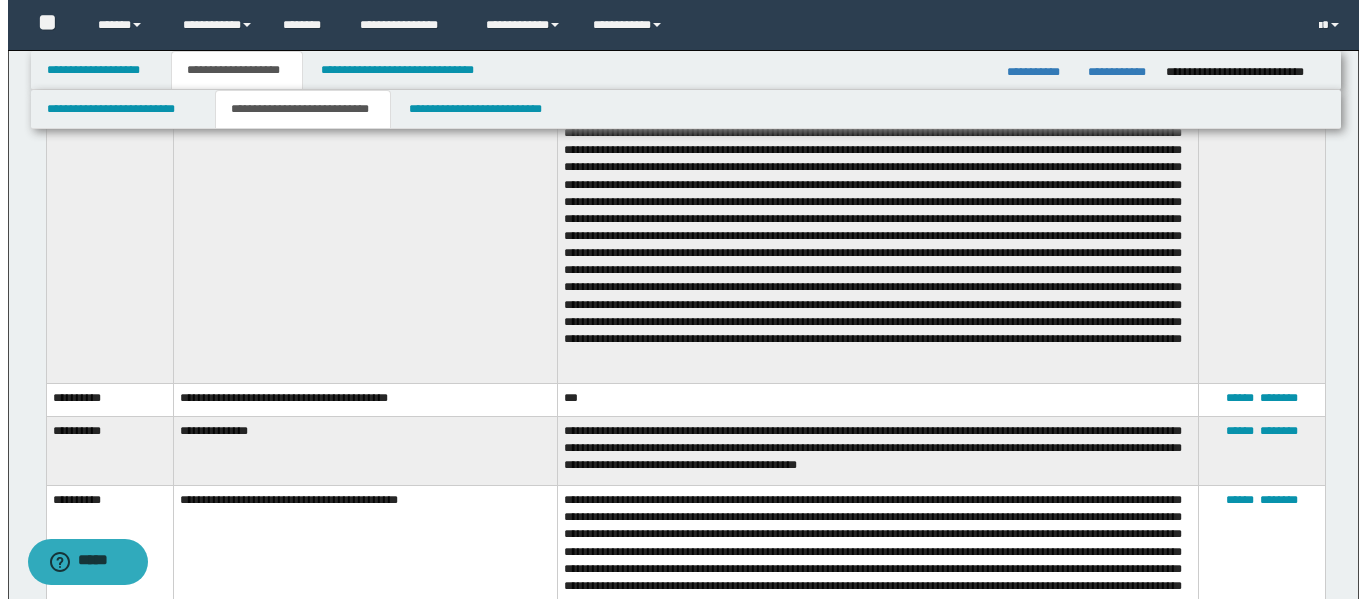 scroll, scrollTop: 1400, scrollLeft: 0, axis: vertical 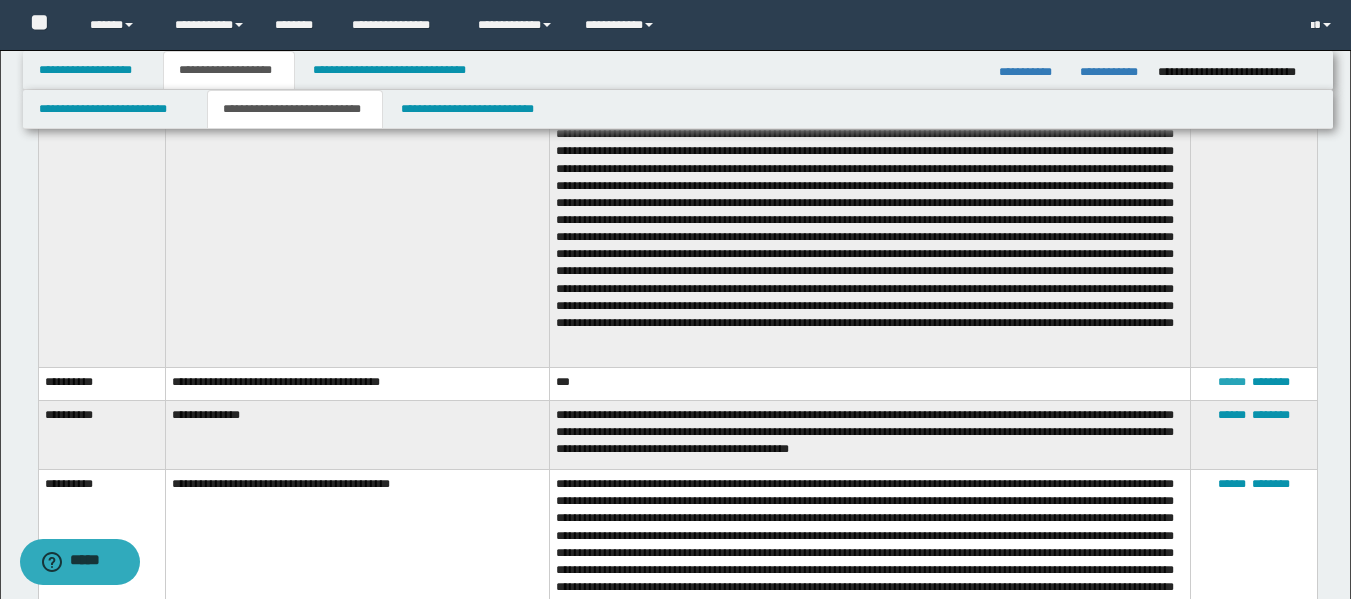 click on "******" at bounding box center [1232, 382] 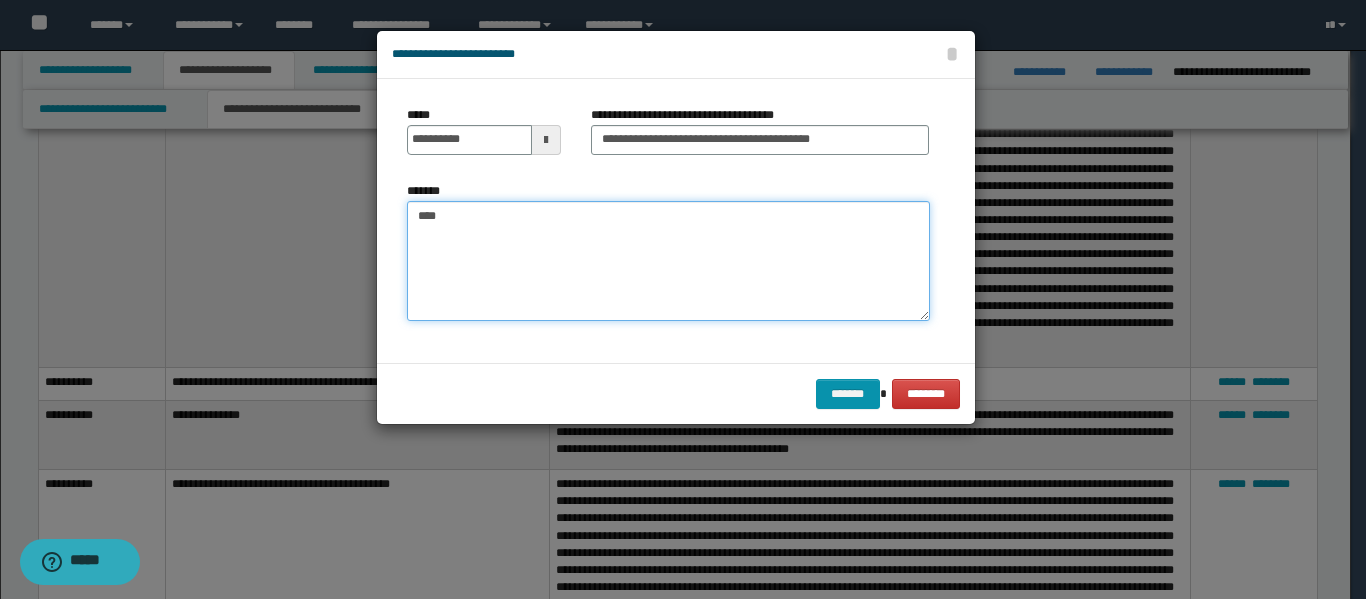 click on "***" at bounding box center [668, 261] 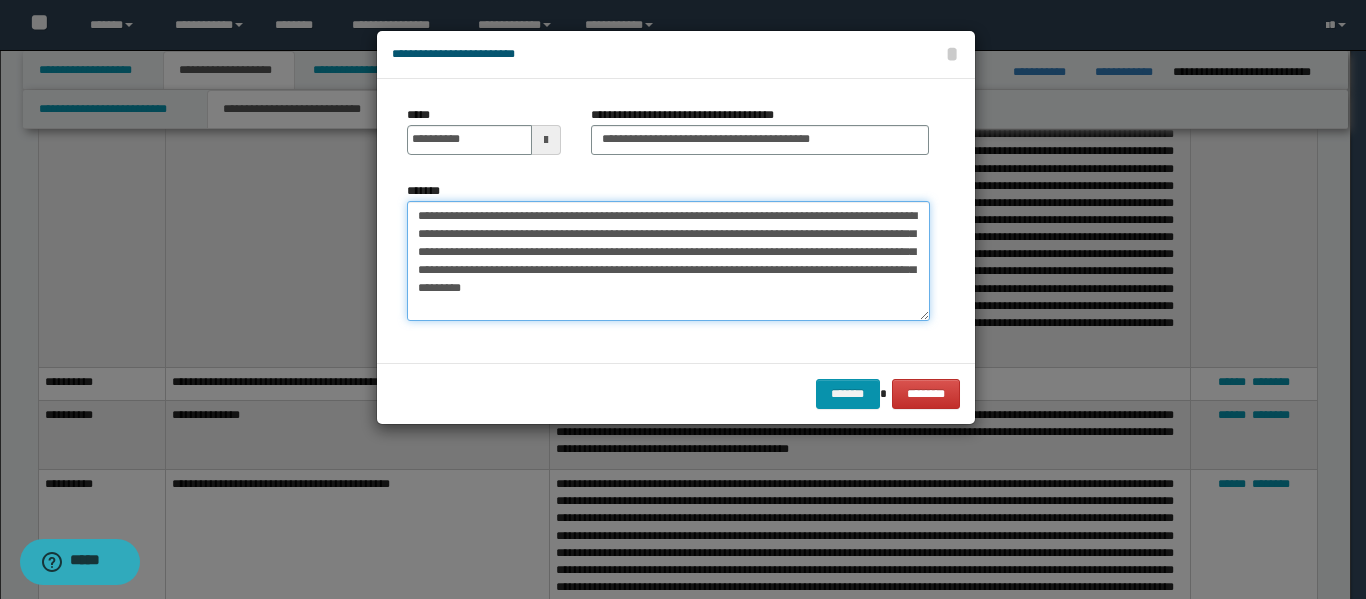 click on "**********" at bounding box center [668, 261] 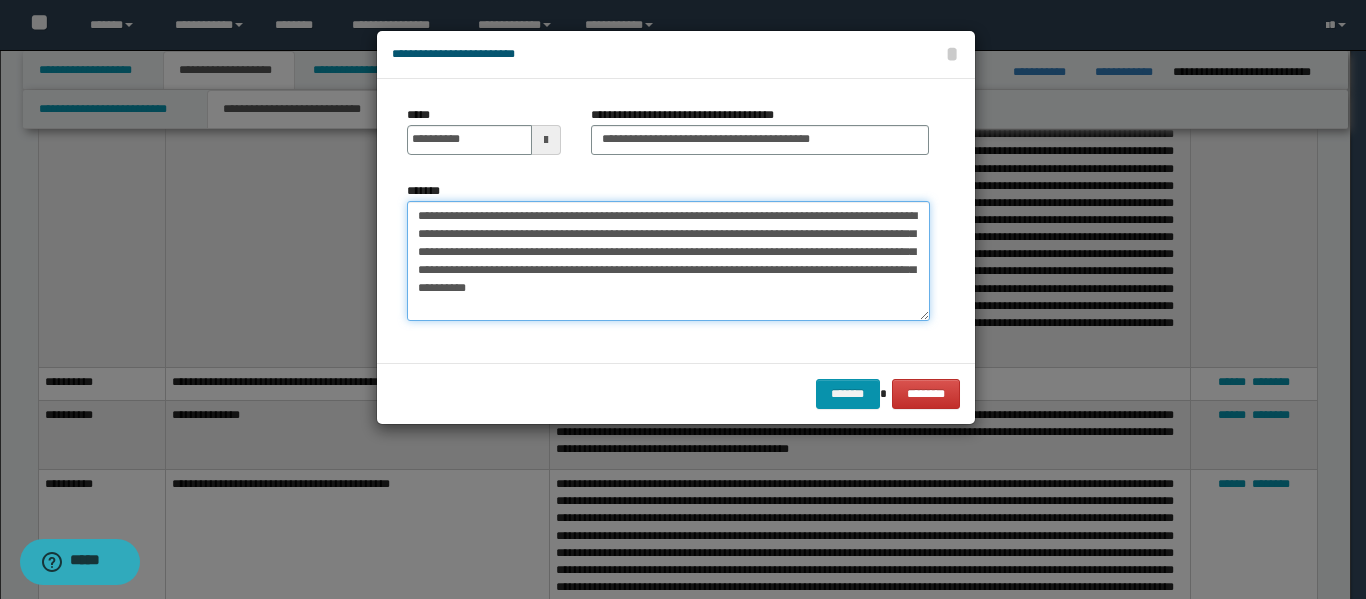 click on "**********" at bounding box center (668, 261) 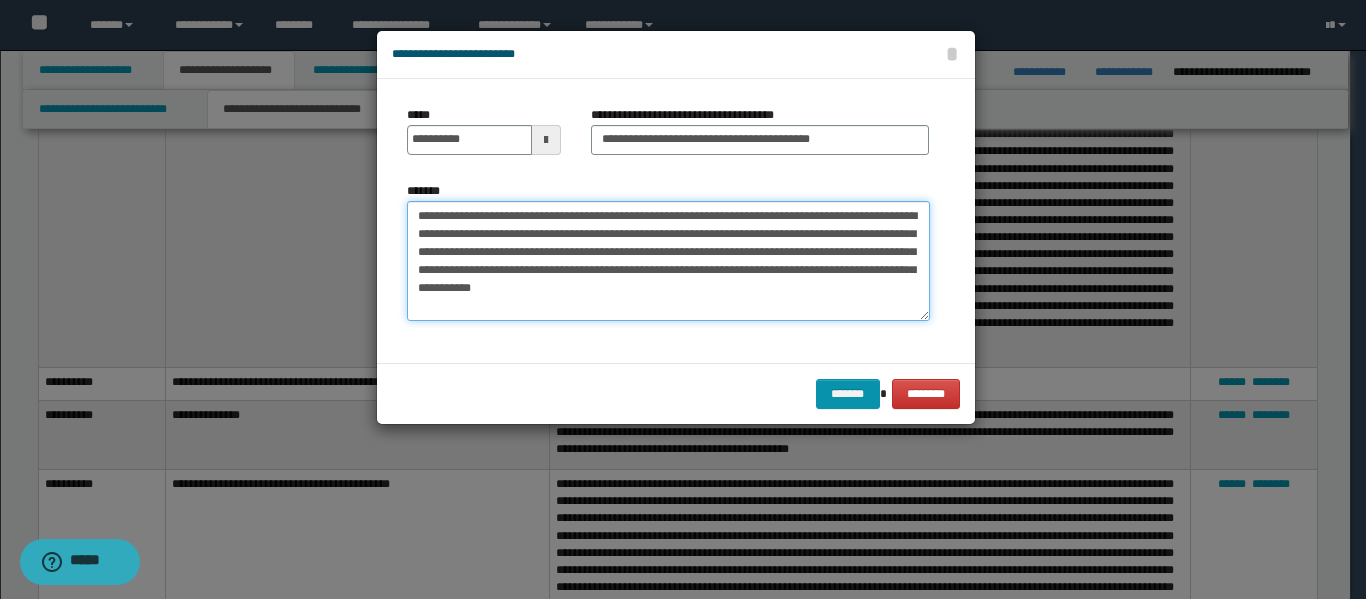 click on "**********" at bounding box center (668, 261) 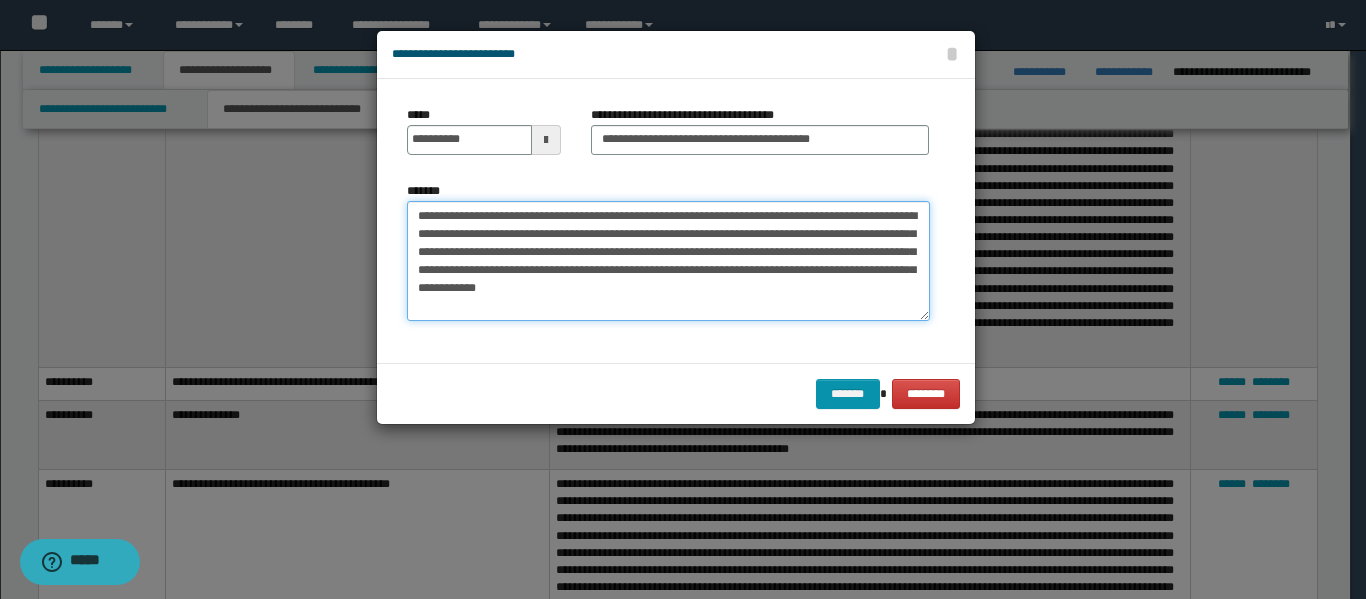 click on "**********" at bounding box center (668, 261) 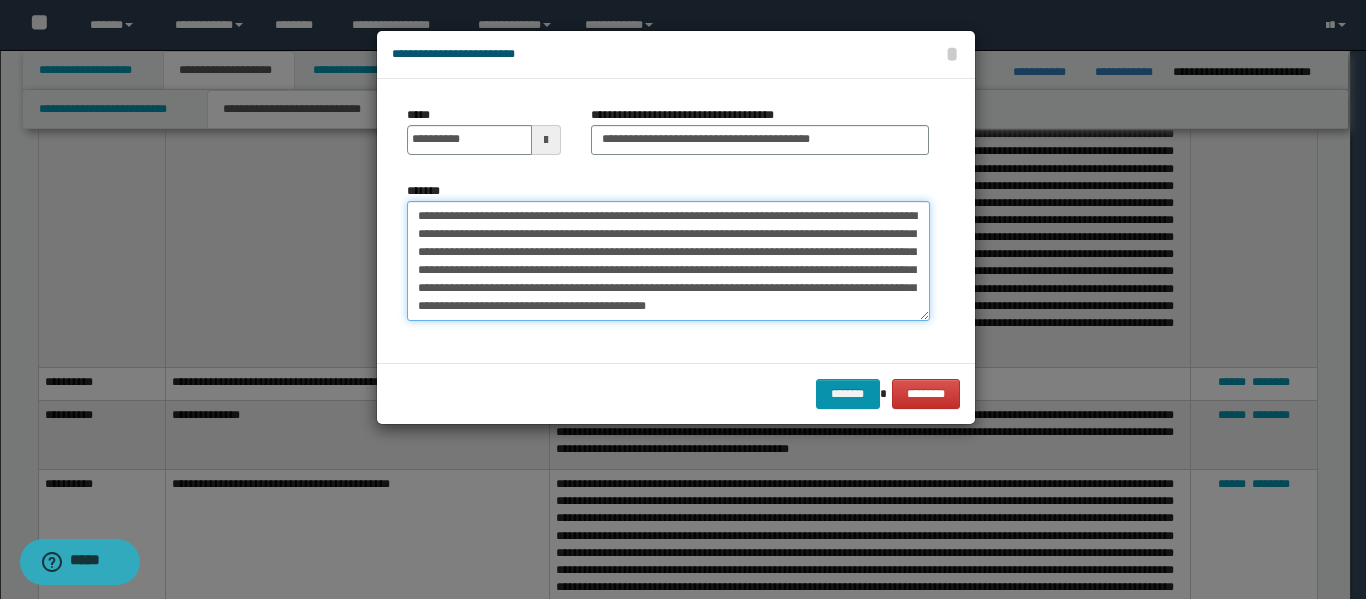scroll, scrollTop: 12, scrollLeft: 0, axis: vertical 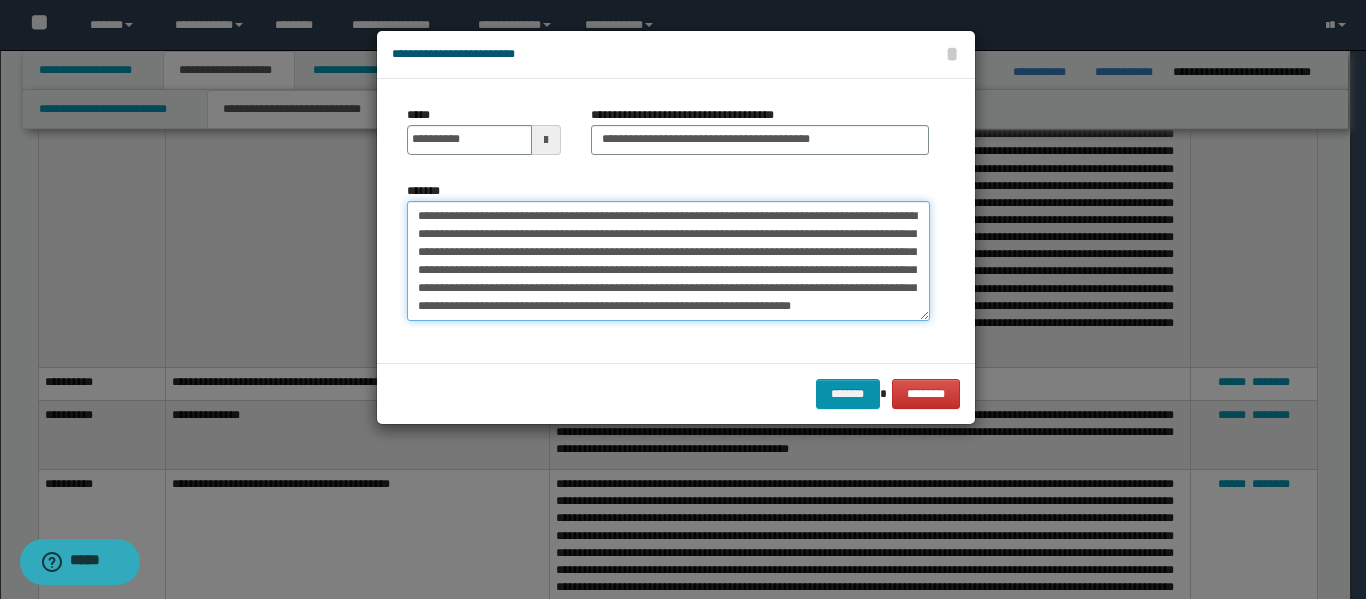 click on "**********" at bounding box center [668, 261] 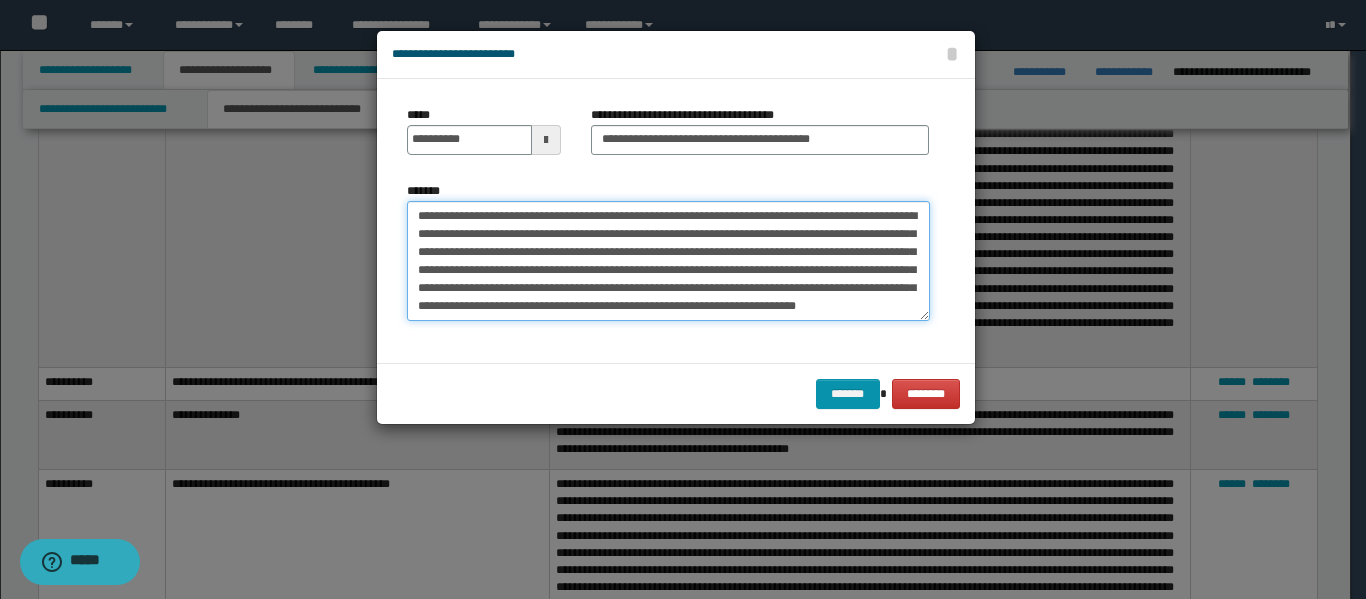 click on "**********" at bounding box center (668, 261) 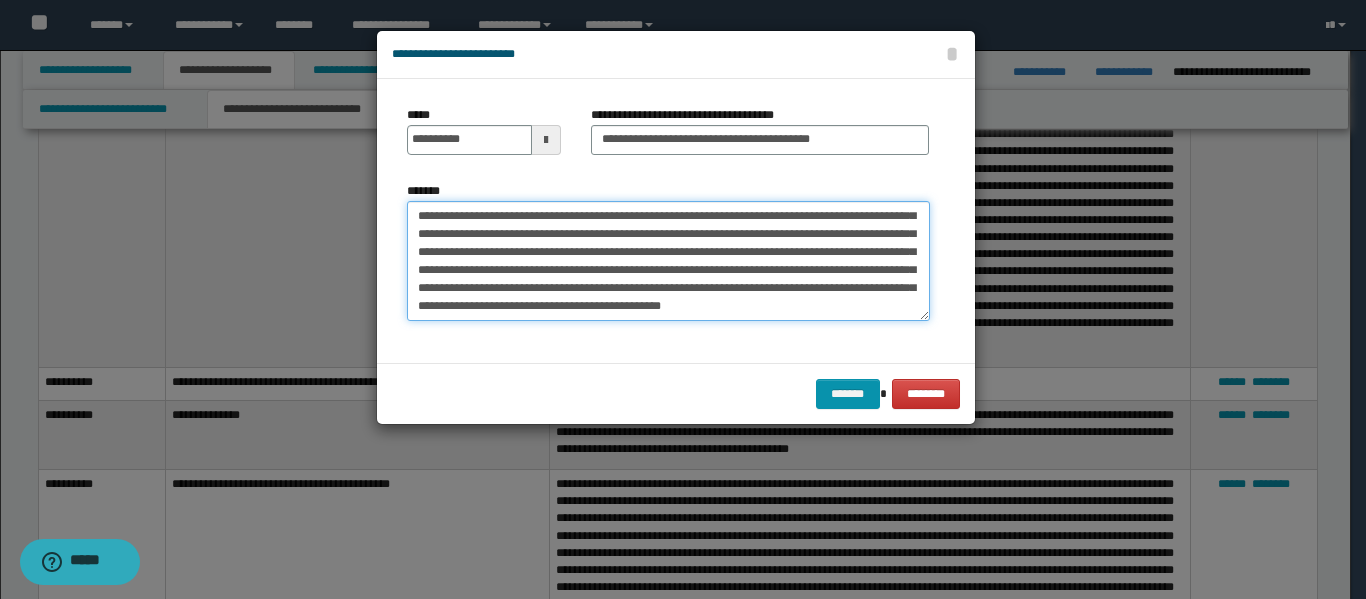 scroll, scrollTop: 138, scrollLeft: 0, axis: vertical 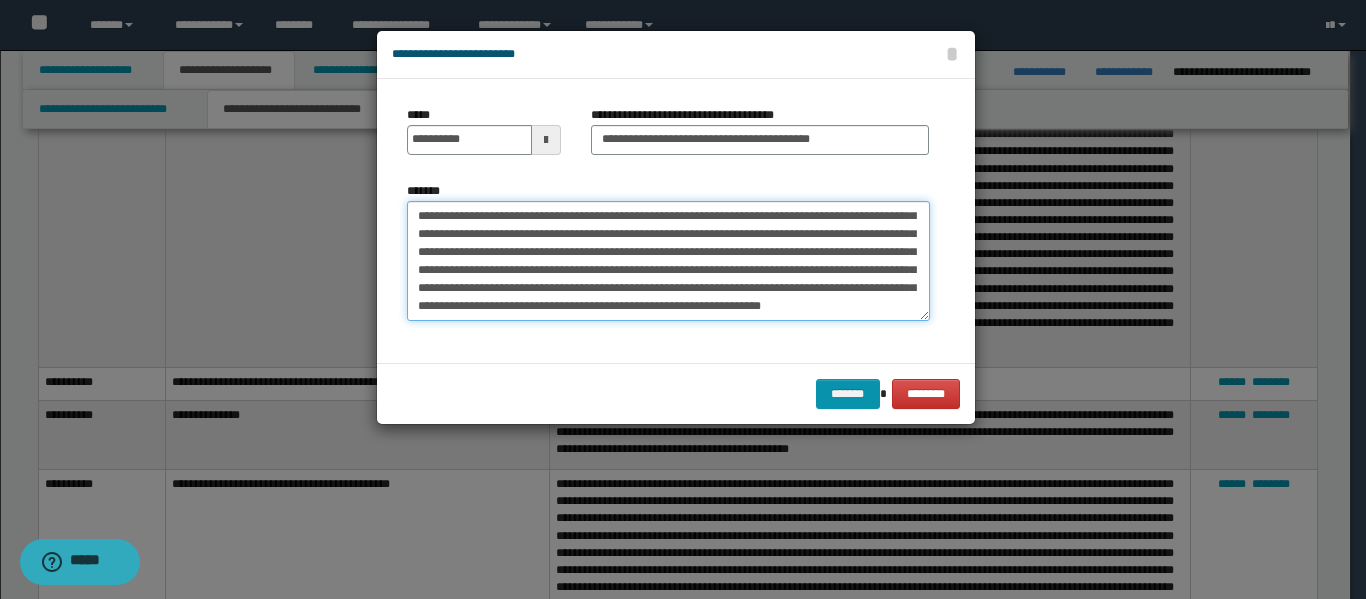 click on "*******" at bounding box center [668, 261] 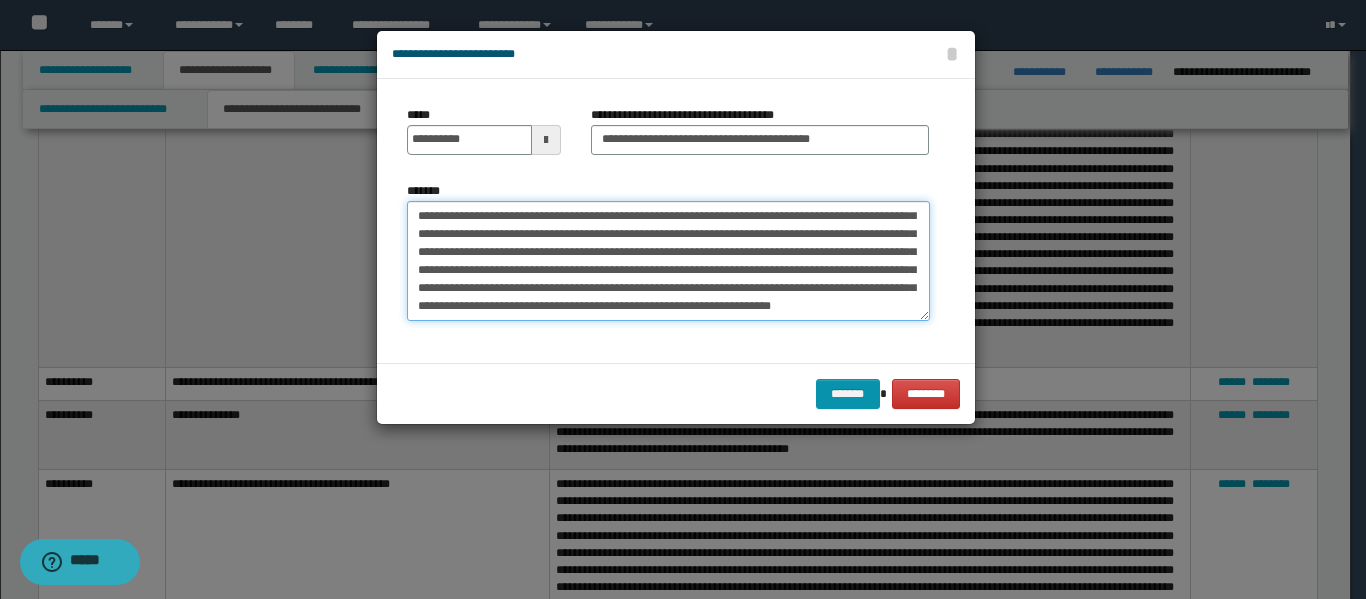 click on "*******" at bounding box center (668, 261) 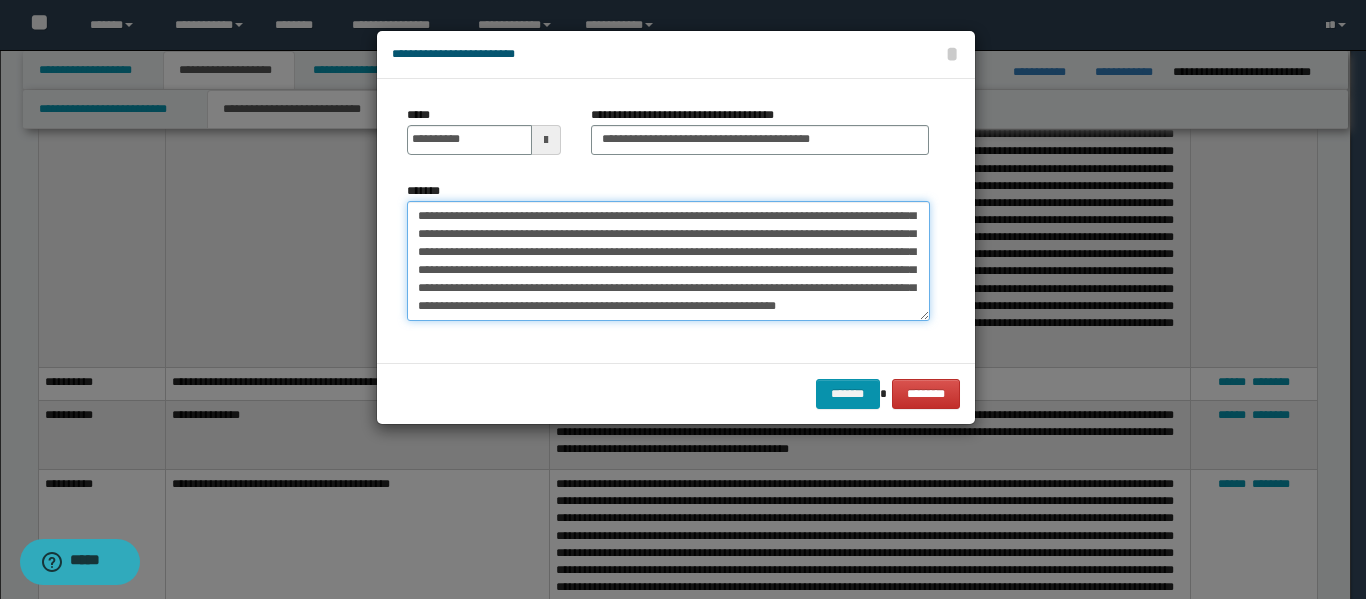 click on "*******" at bounding box center [668, 261] 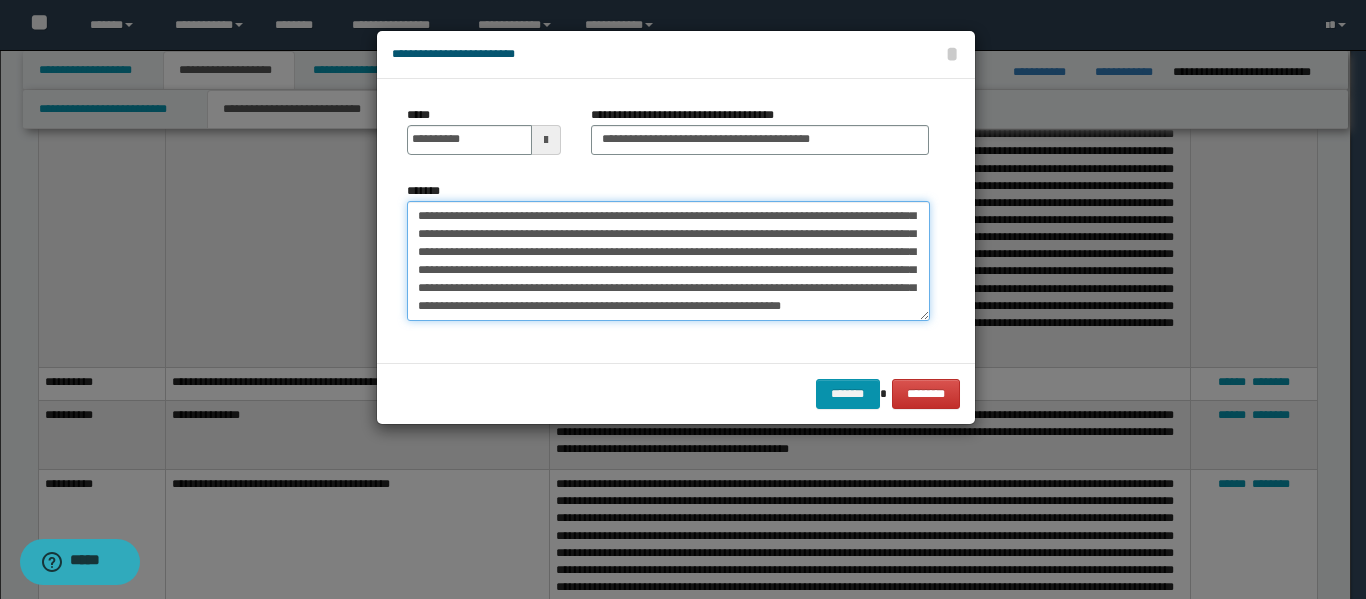 click on "*******" at bounding box center [668, 261] 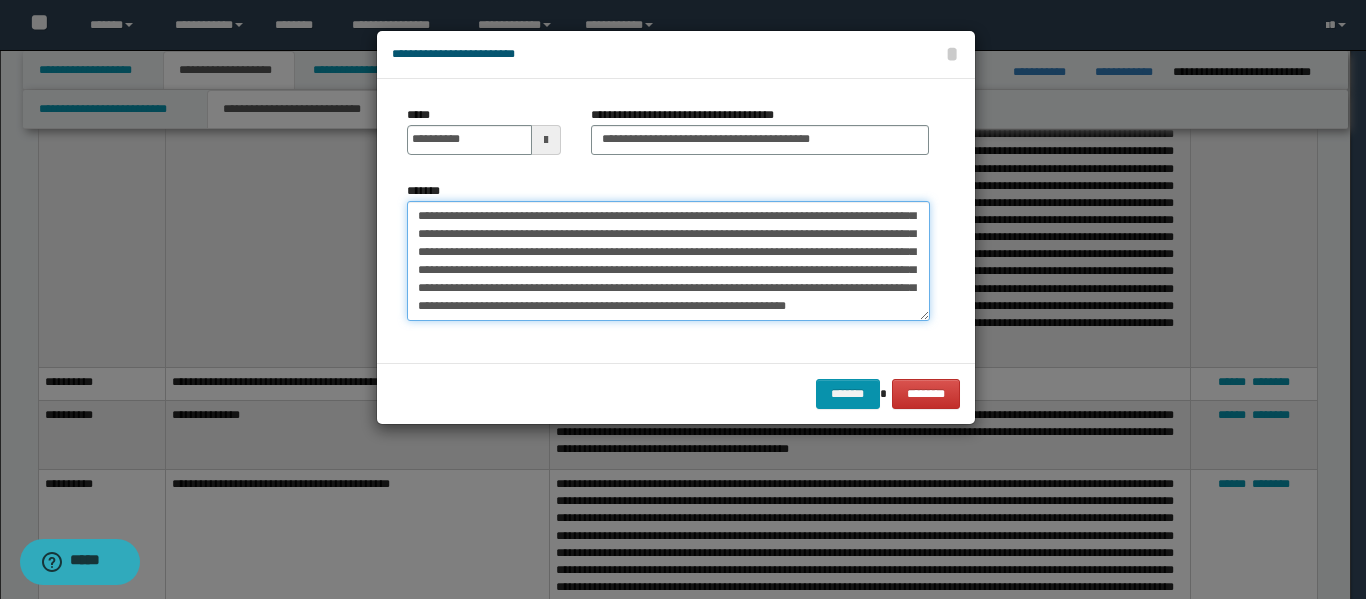 click on "*******" at bounding box center [668, 261] 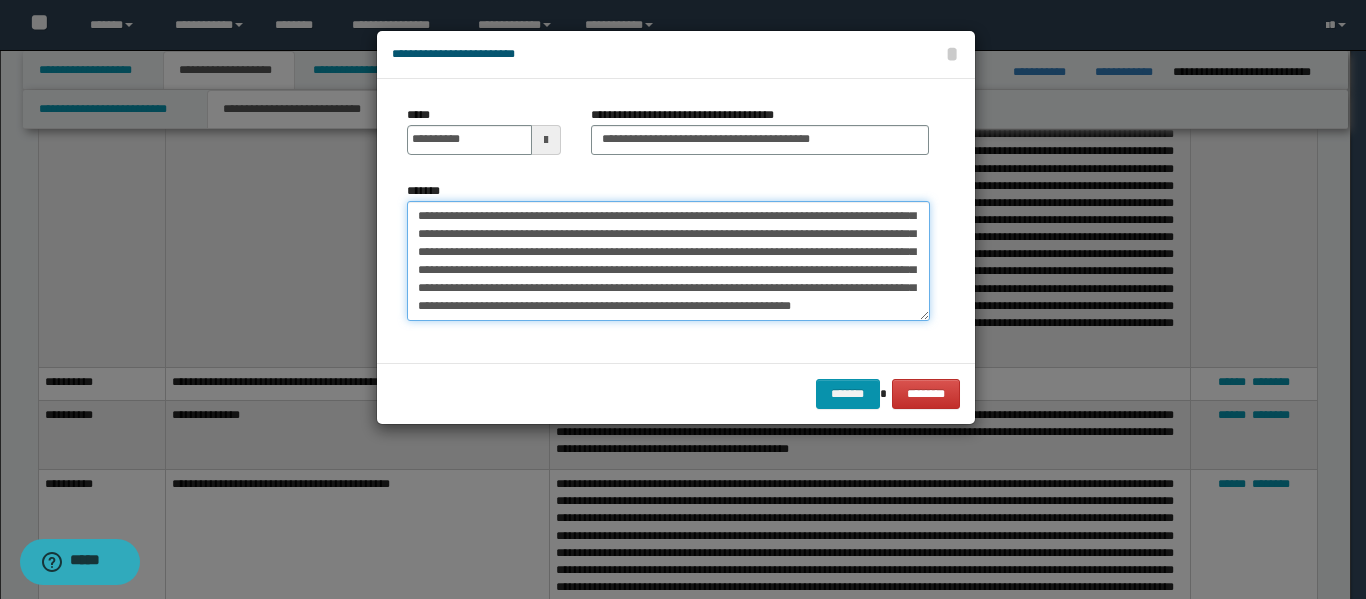 click on "*******" at bounding box center [668, 261] 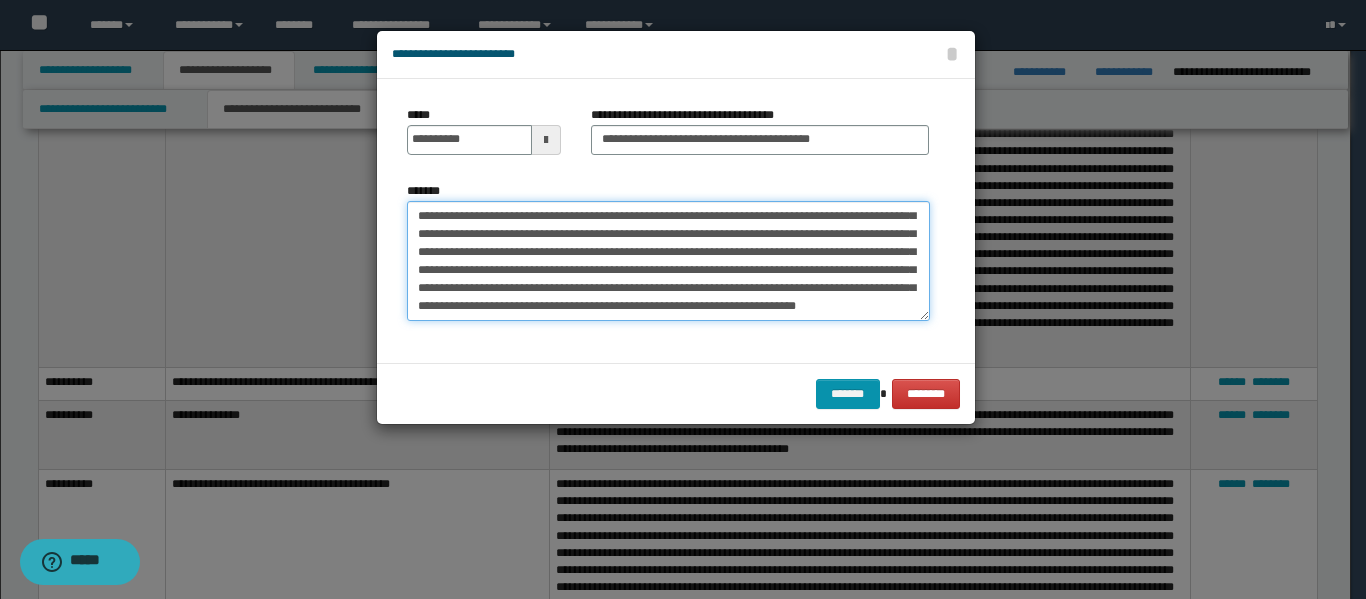 scroll, scrollTop: 144, scrollLeft: 0, axis: vertical 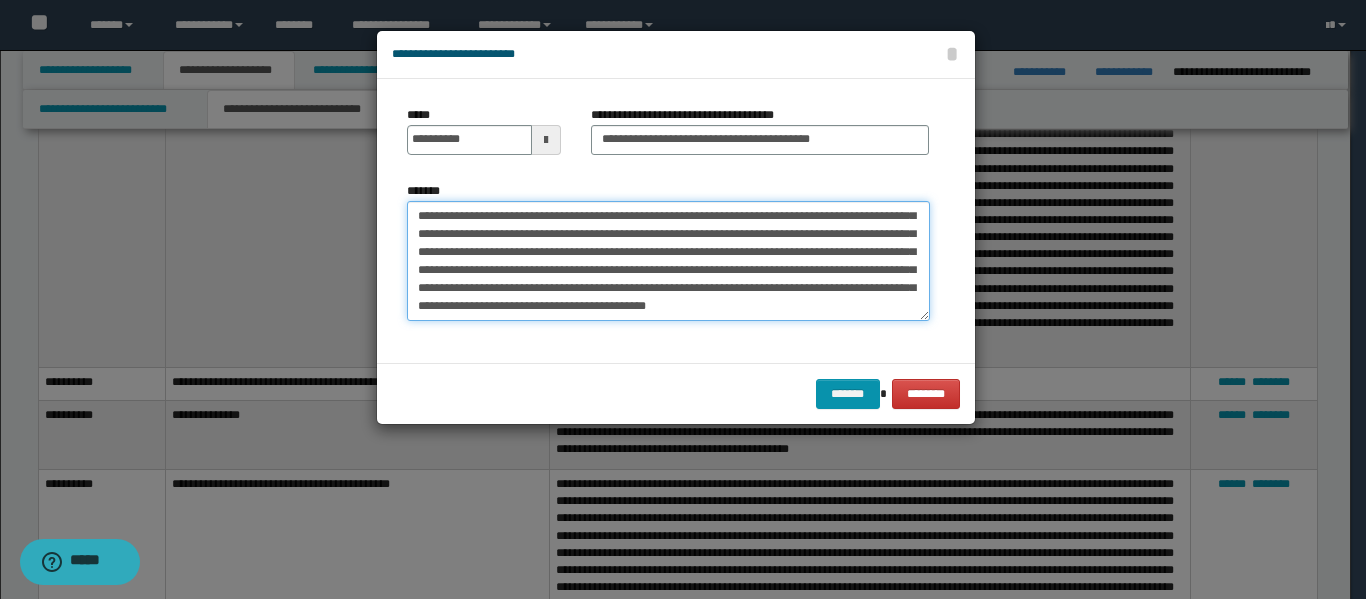 click on "*******" at bounding box center (668, 261) 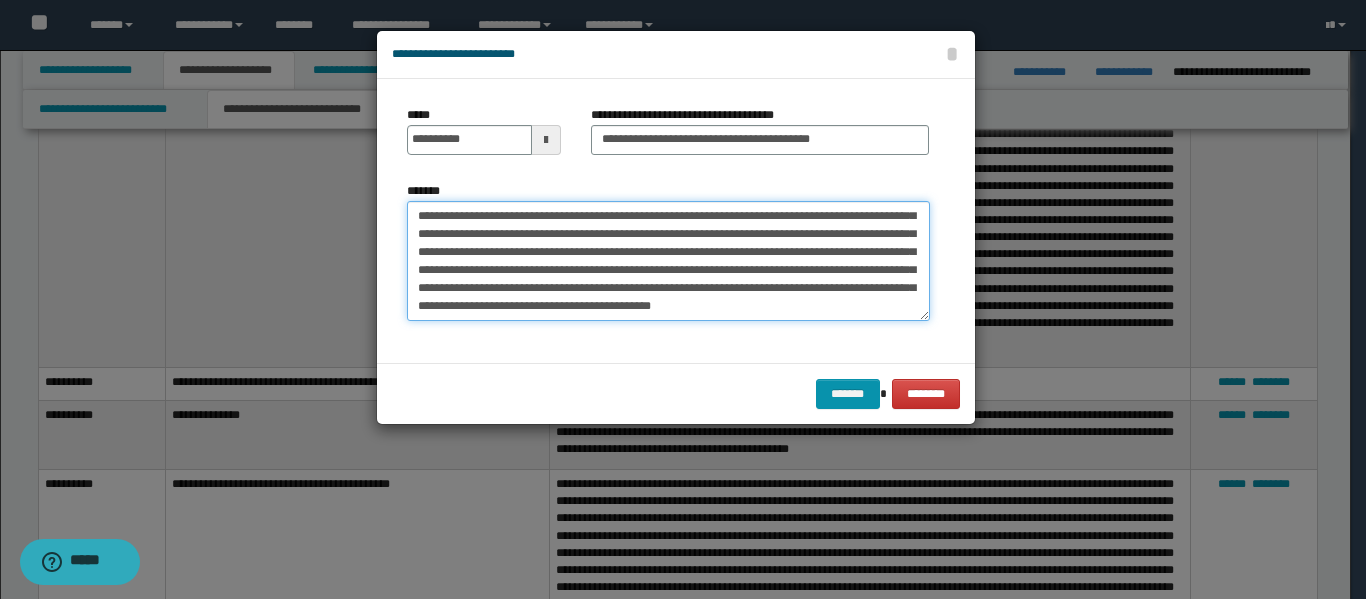 click on "*******" at bounding box center (668, 261) 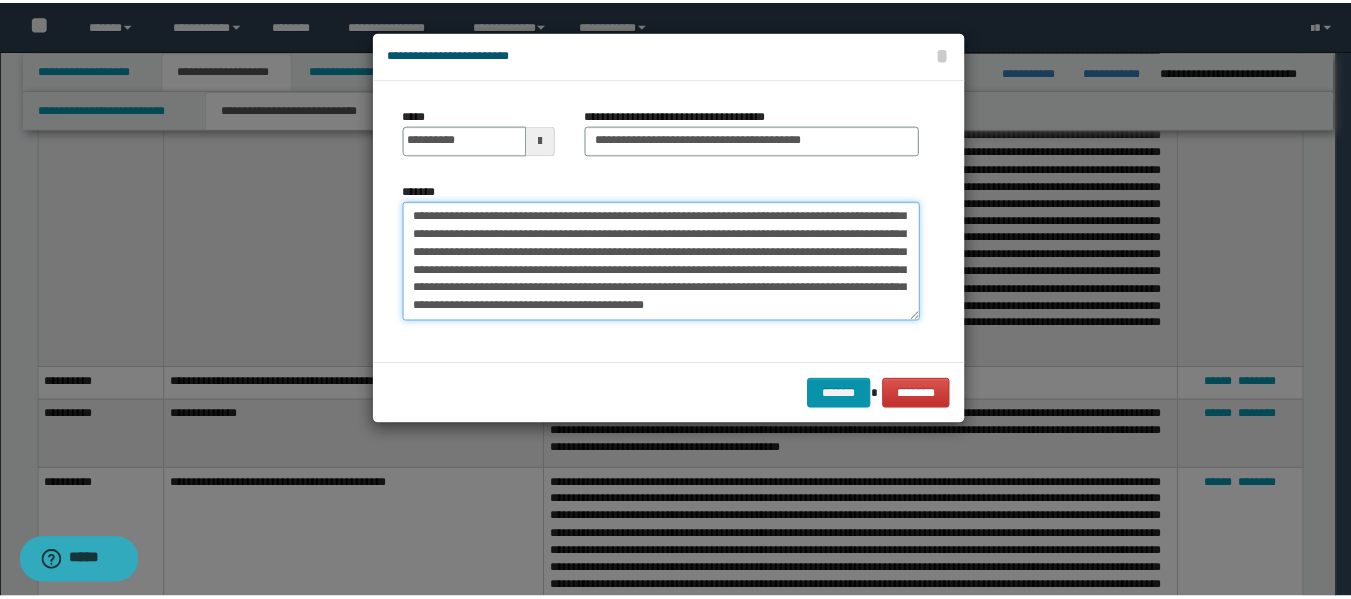 scroll, scrollTop: 180, scrollLeft: 0, axis: vertical 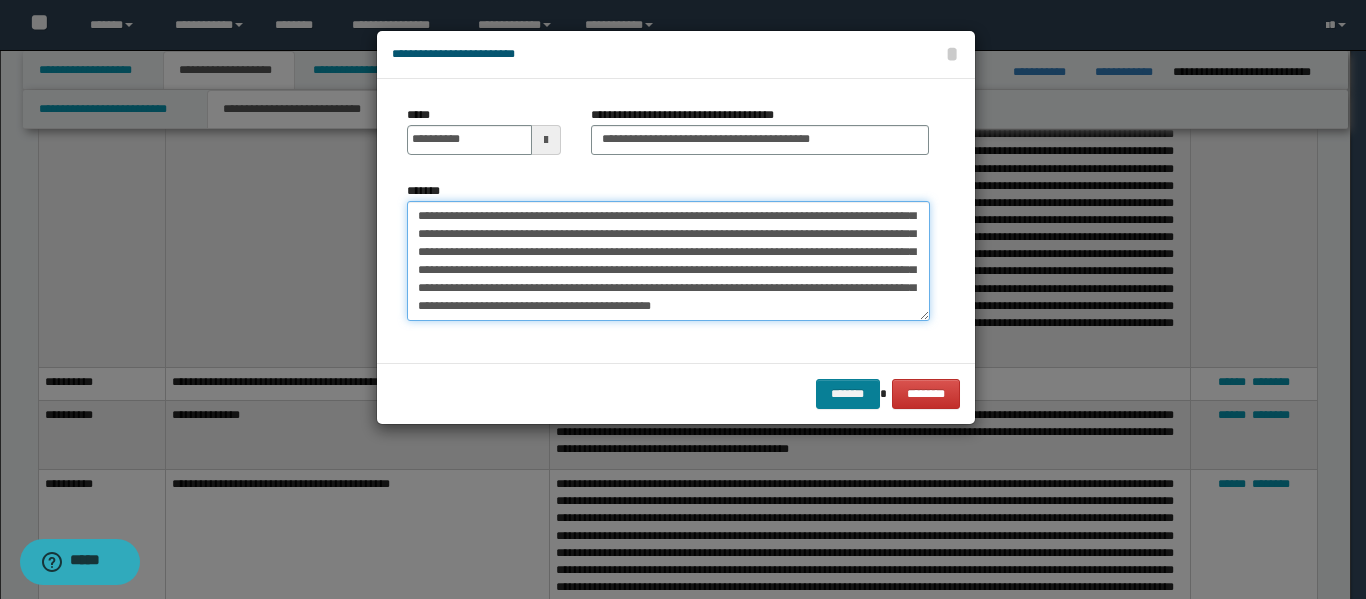 type on "**********" 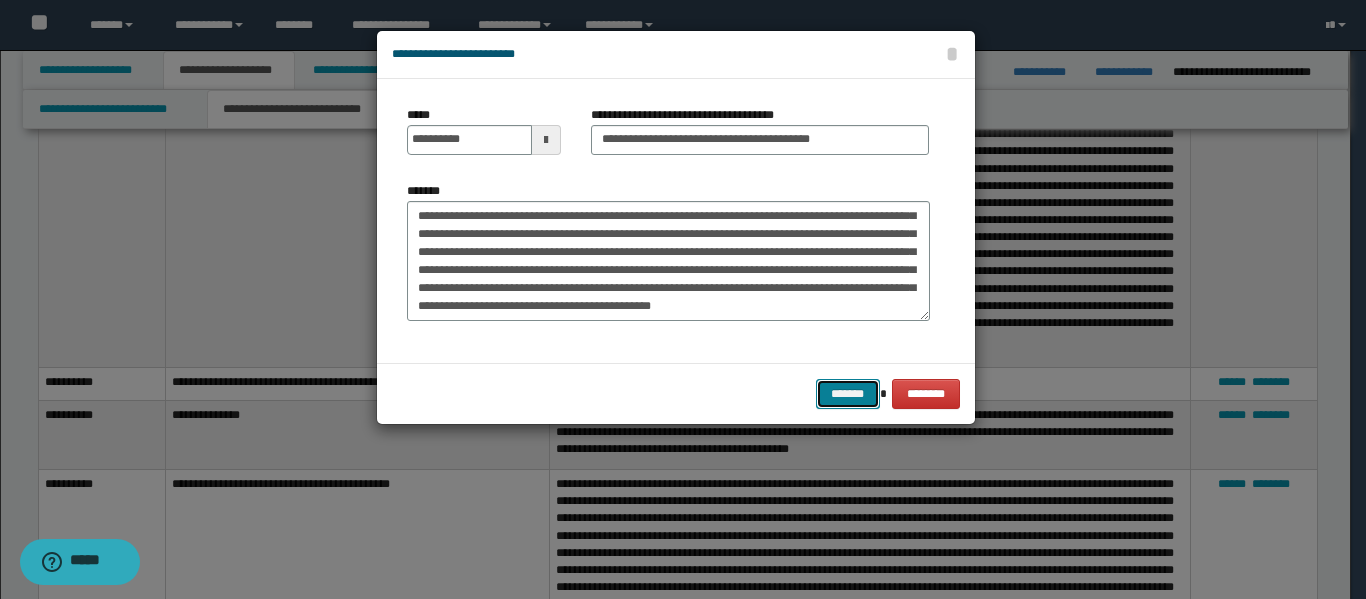 click on "*******" at bounding box center [848, 394] 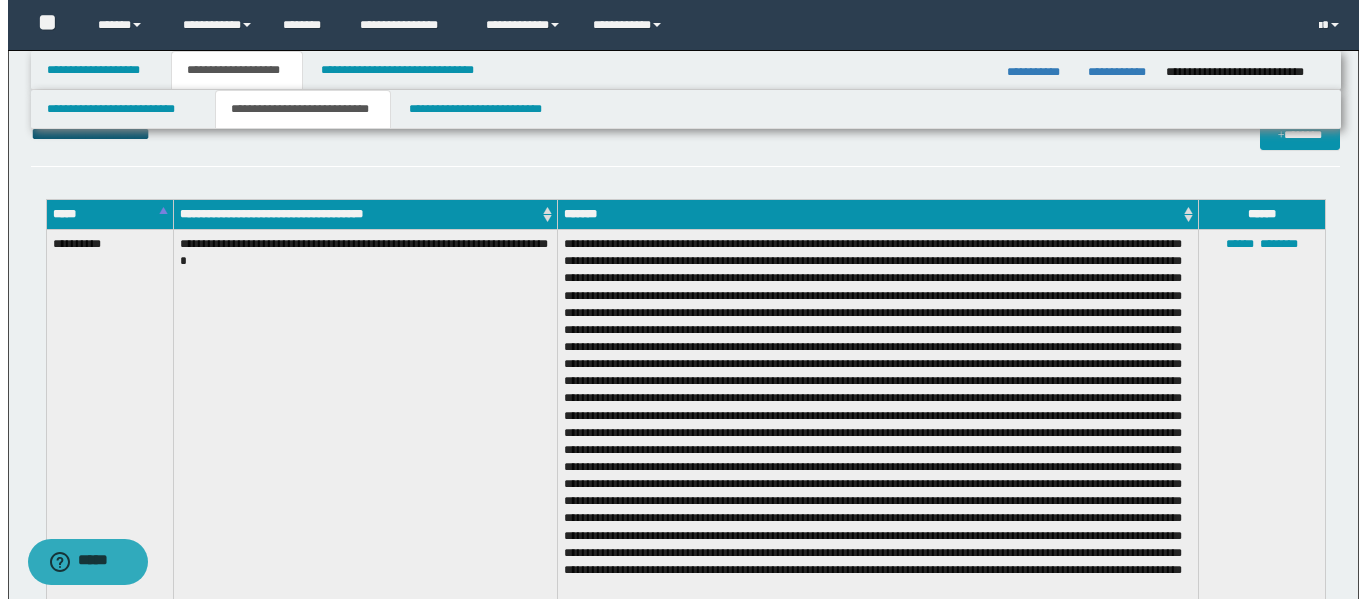 scroll, scrollTop: 900, scrollLeft: 0, axis: vertical 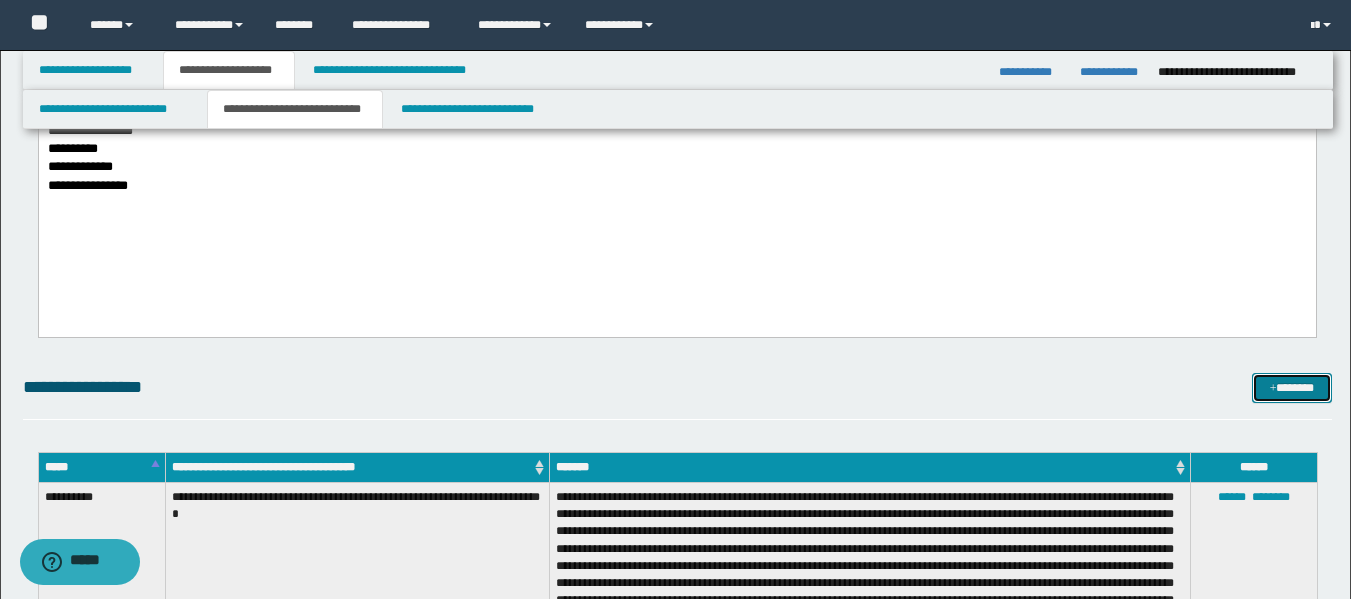 click on "*******" at bounding box center (1292, 388) 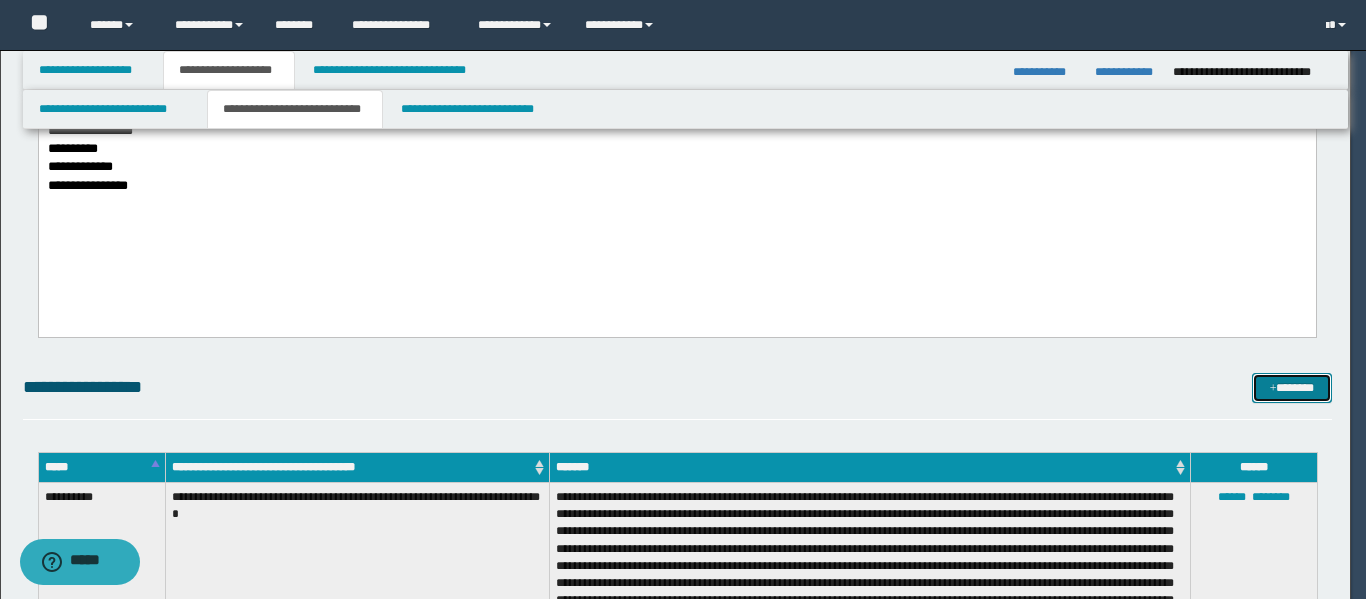 scroll, scrollTop: 0, scrollLeft: 0, axis: both 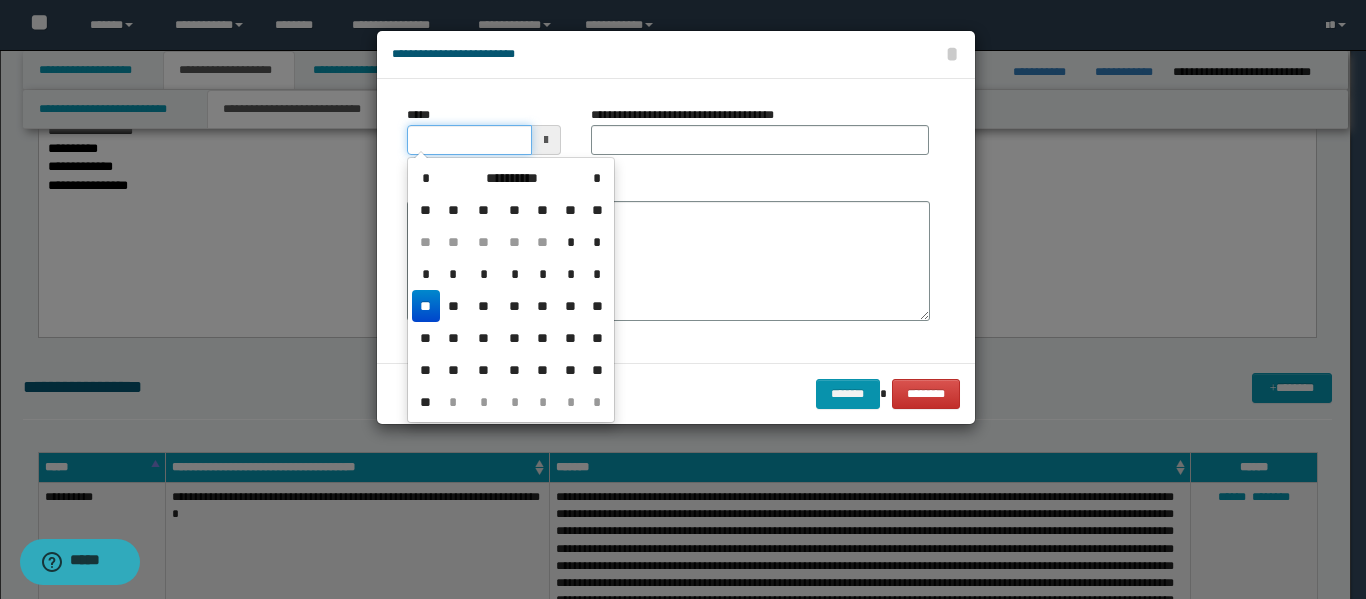 click on "*****" at bounding box center [469, 140] 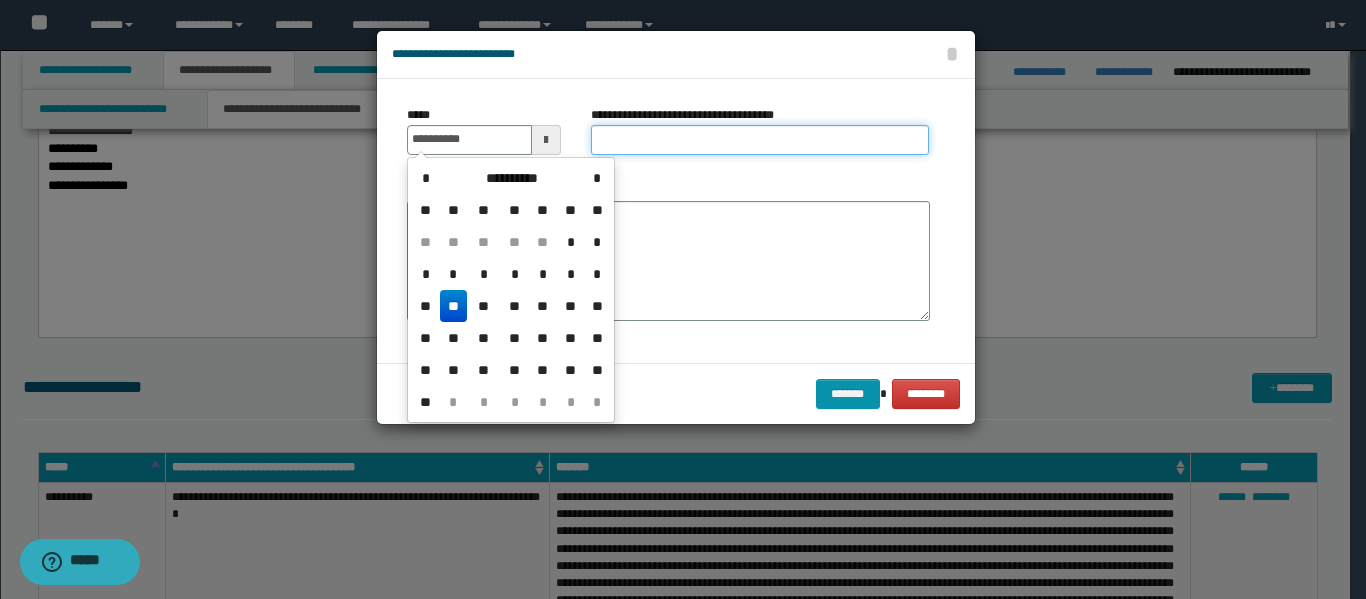 type on "**********" 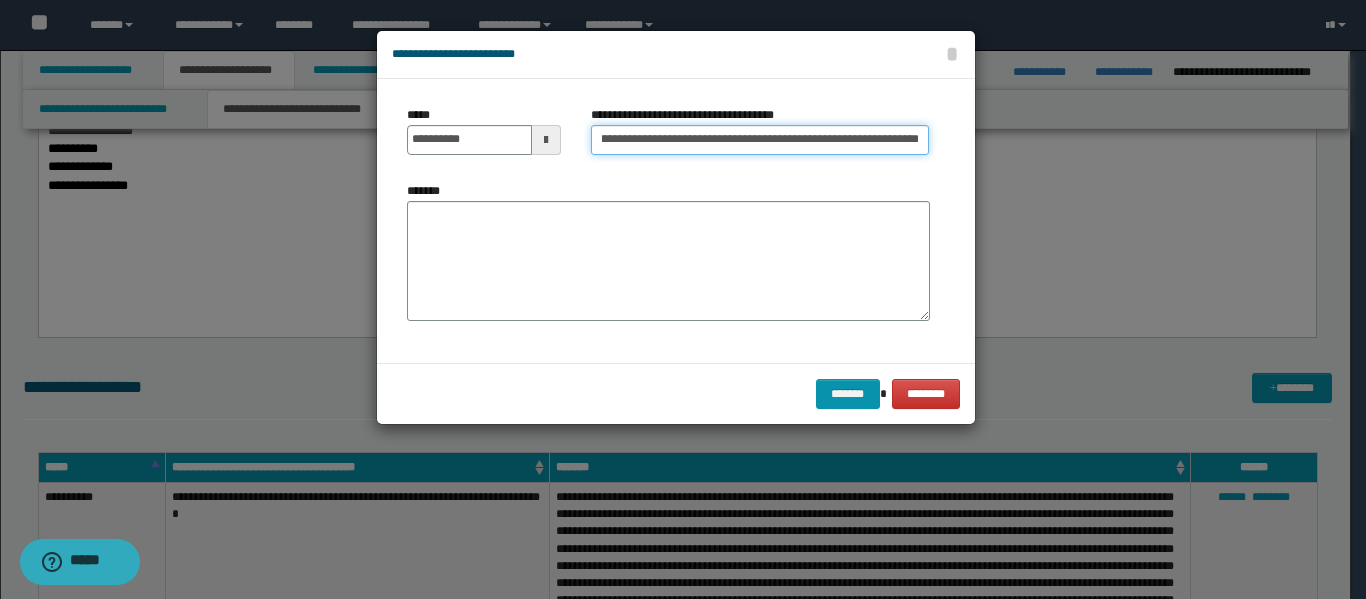 scroll, scrollTop: 0, scrollLeft: 99, axis: horizontal 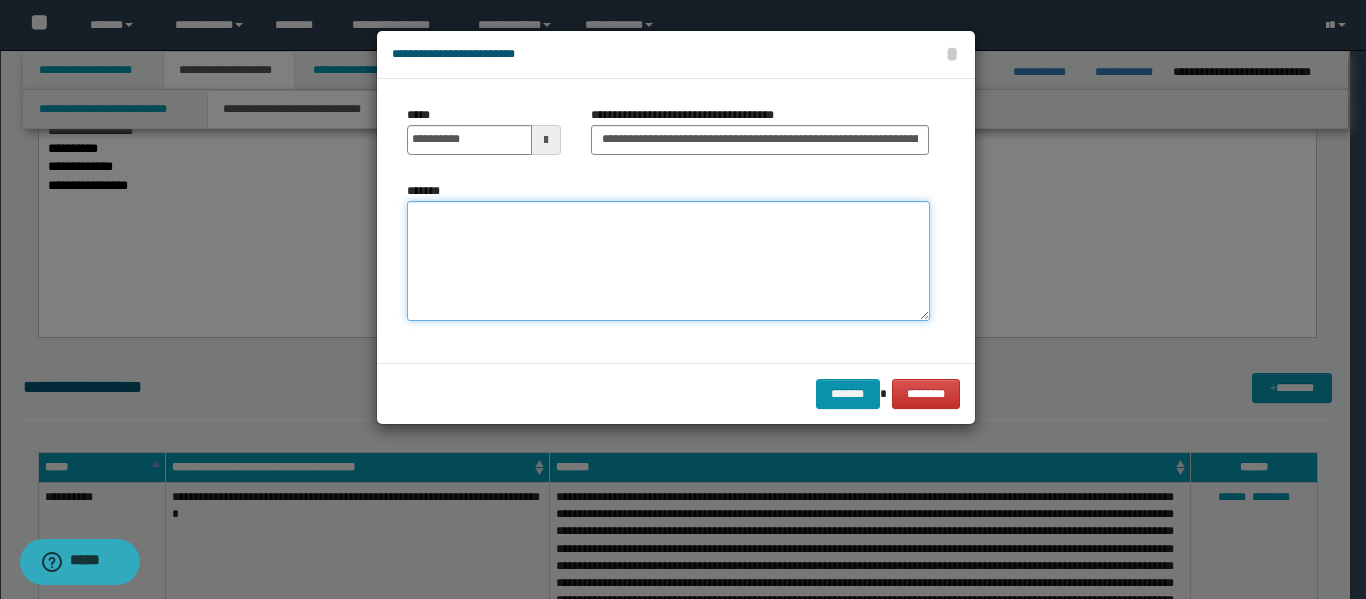 click on "*******" at bounding box center [668, 261] 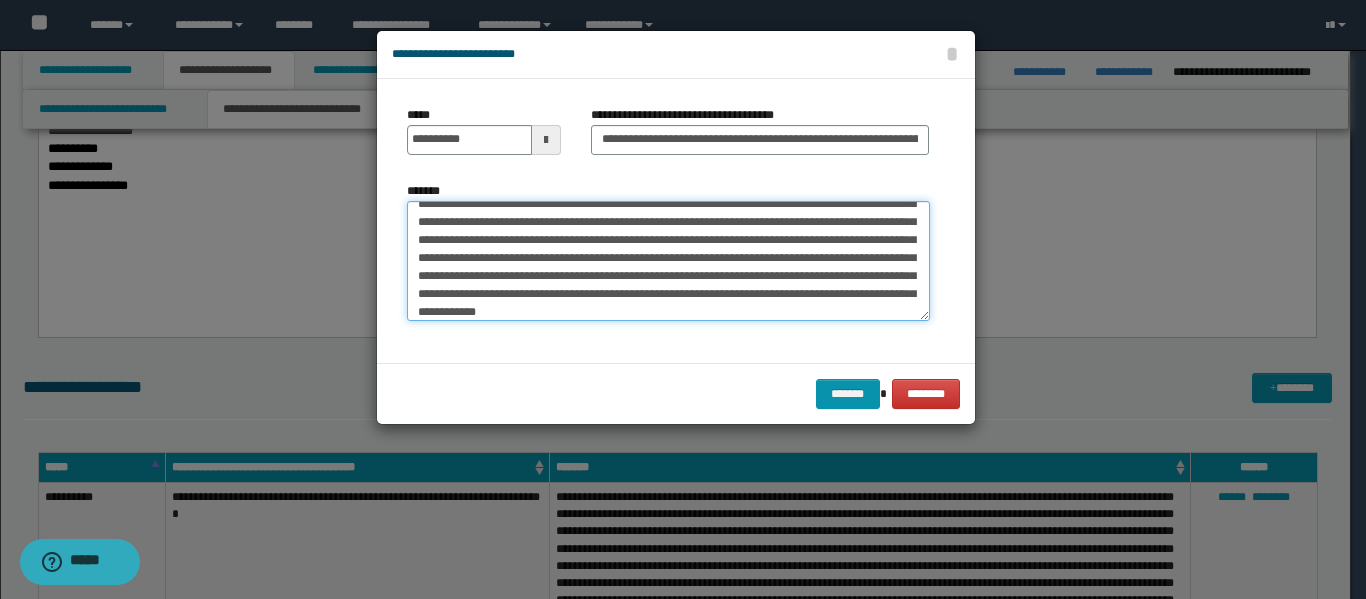scroll, scrollTop: 48, scrollLeft: 0, axis: vertical 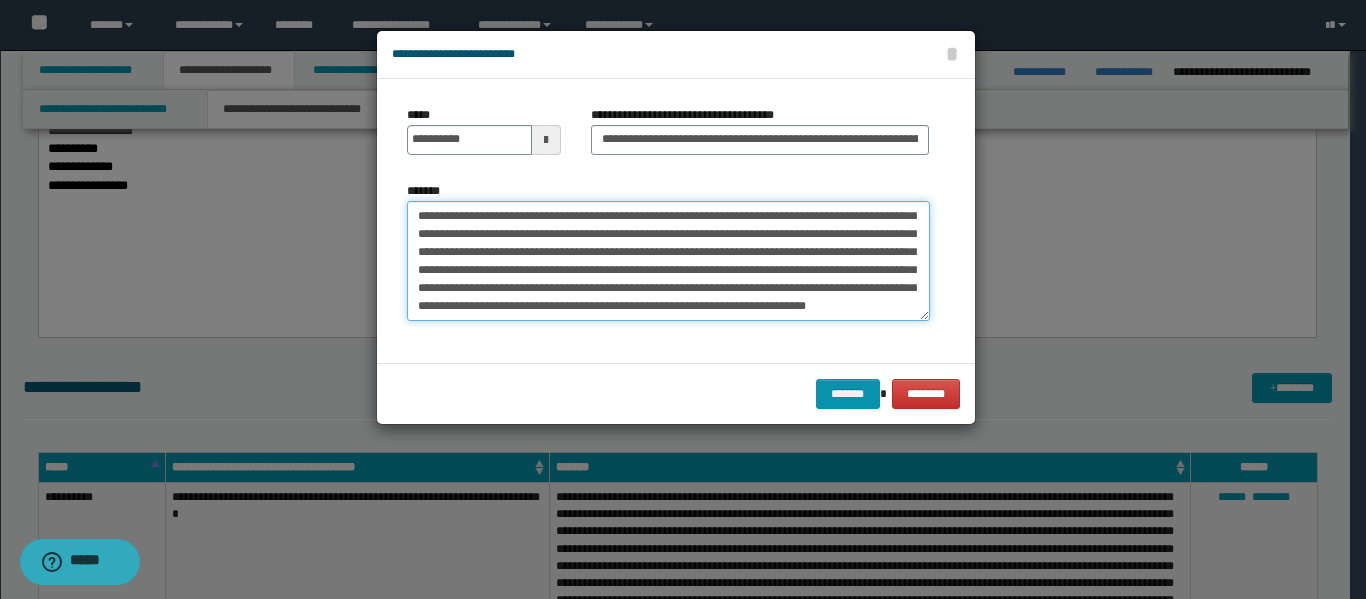 click on "**********" at bounding box center [668, 261] 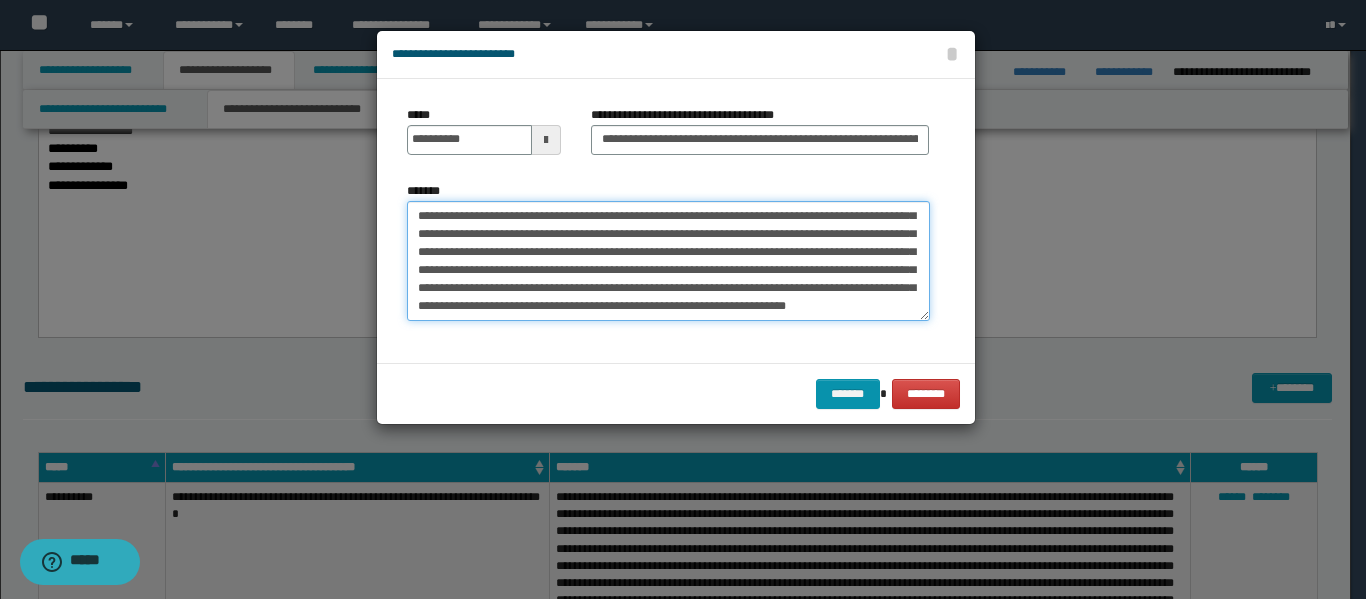 click on "**********" at bounding box center (668, 261) 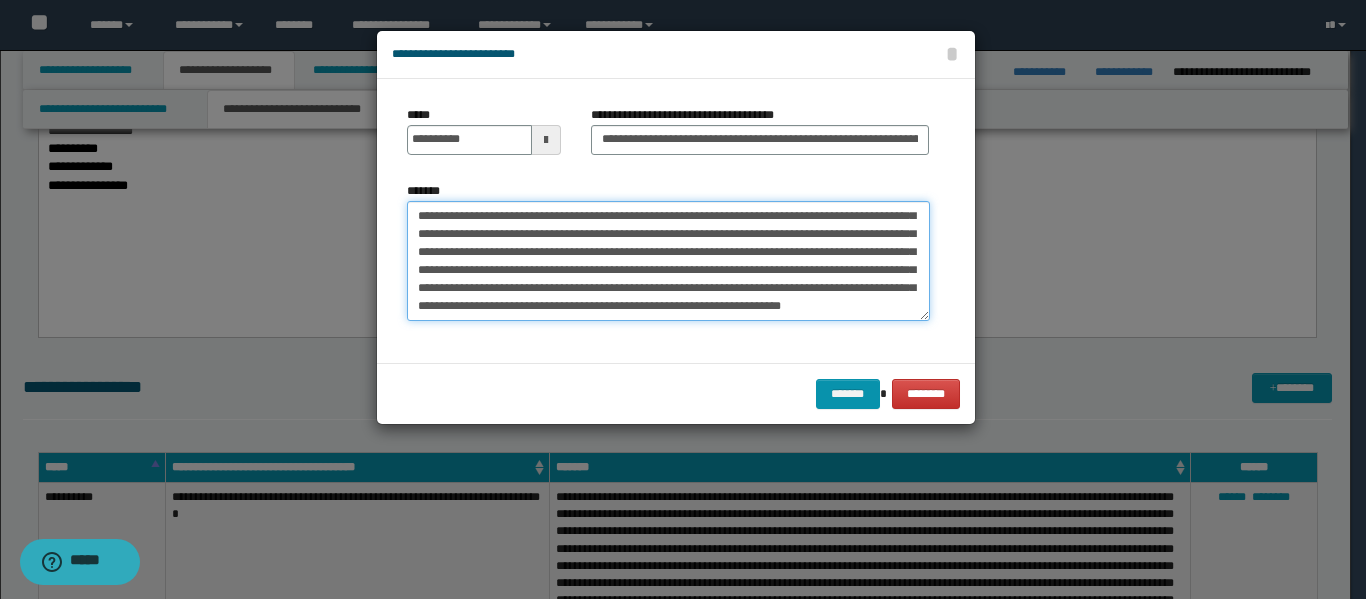 click on "**********" at bounding box center (668, 261) 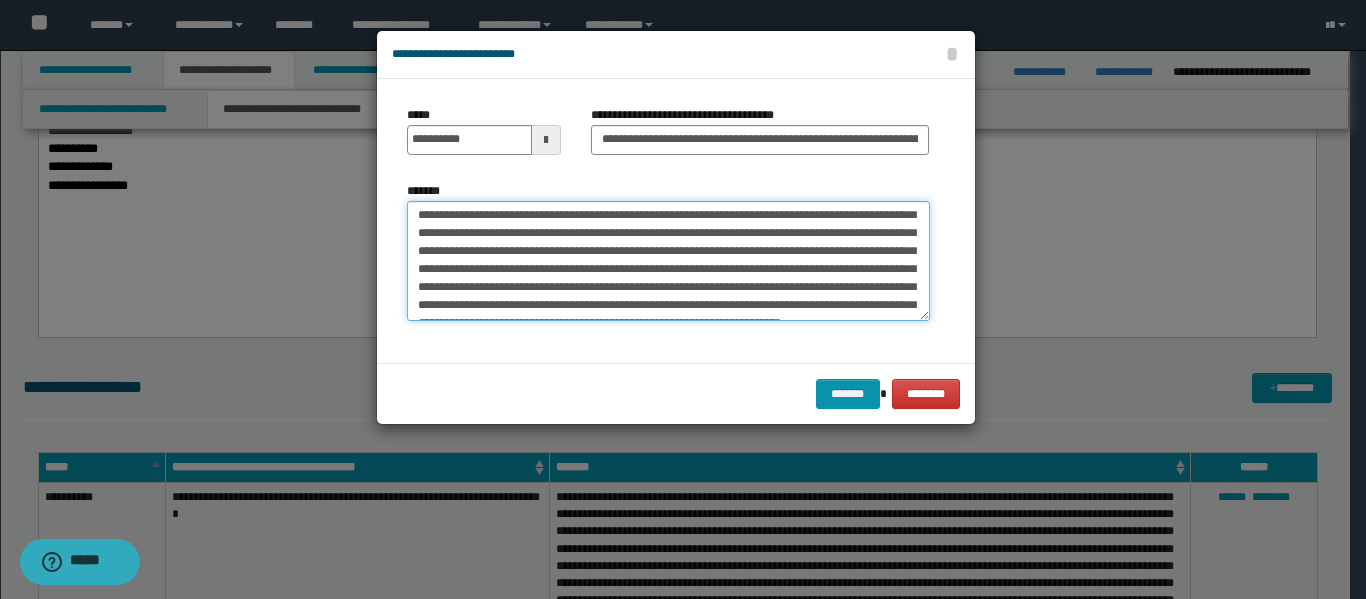 scroll, scrollTop: 0, scrollLeft: 0, axis: both 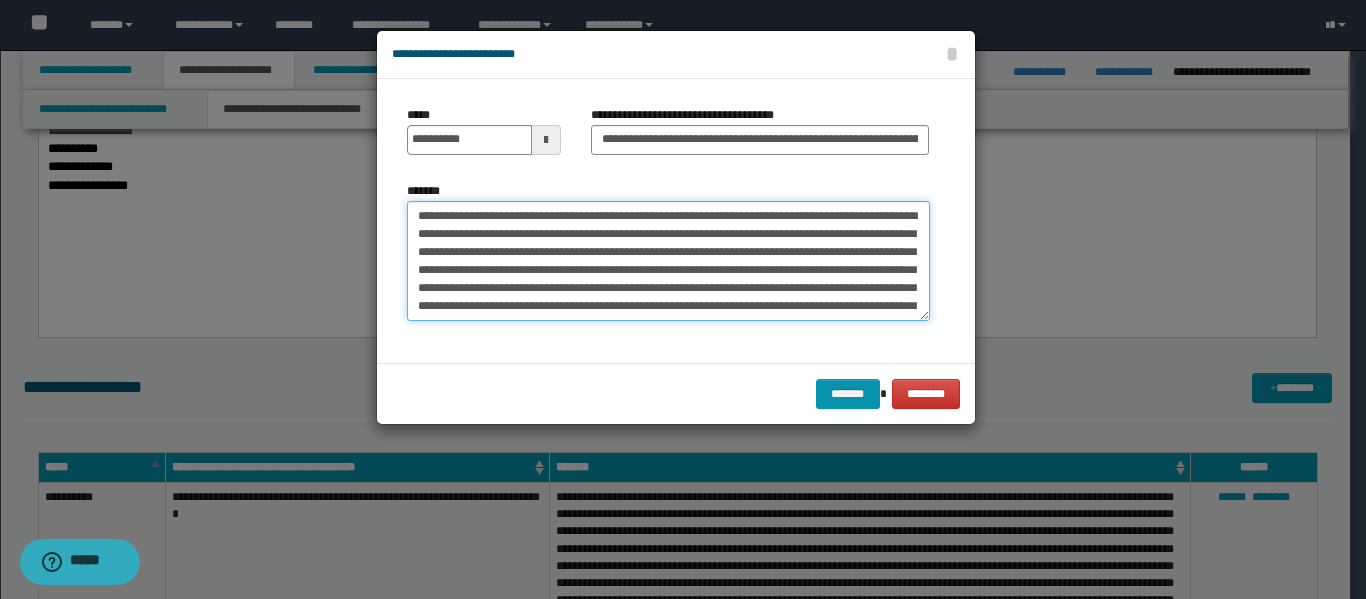 click on "**********" at bounding box center [668, 261] 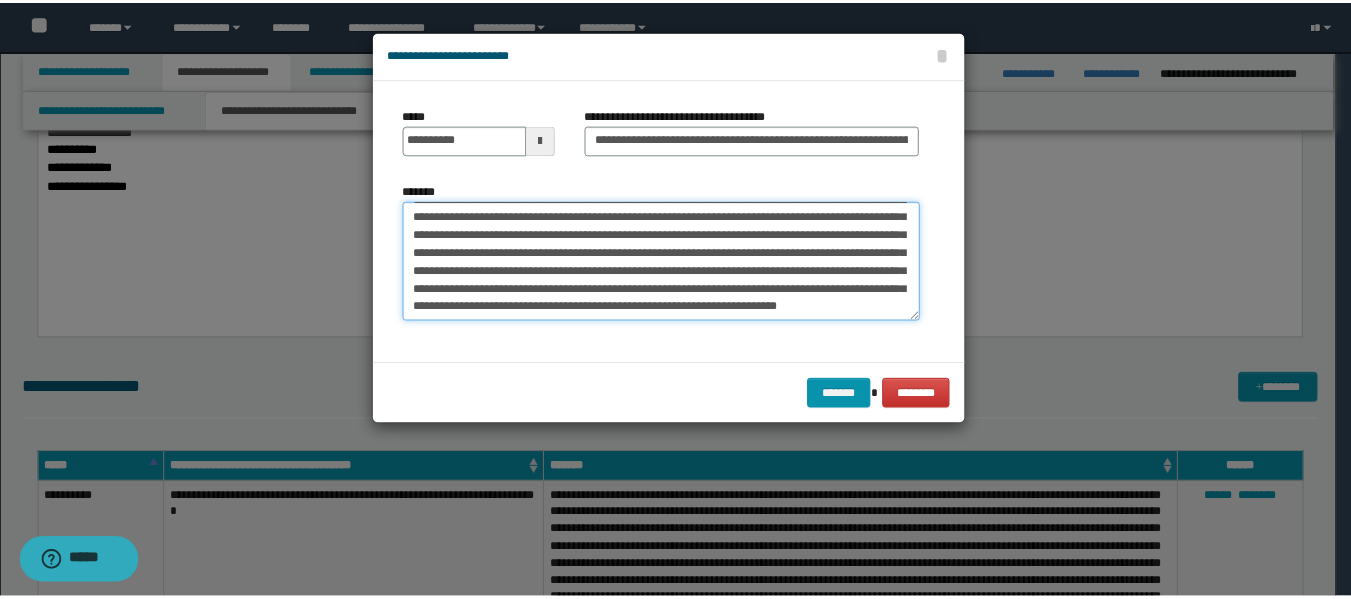 scroll, scrollTop: 54, scrollLeft: 0, axis: vertical 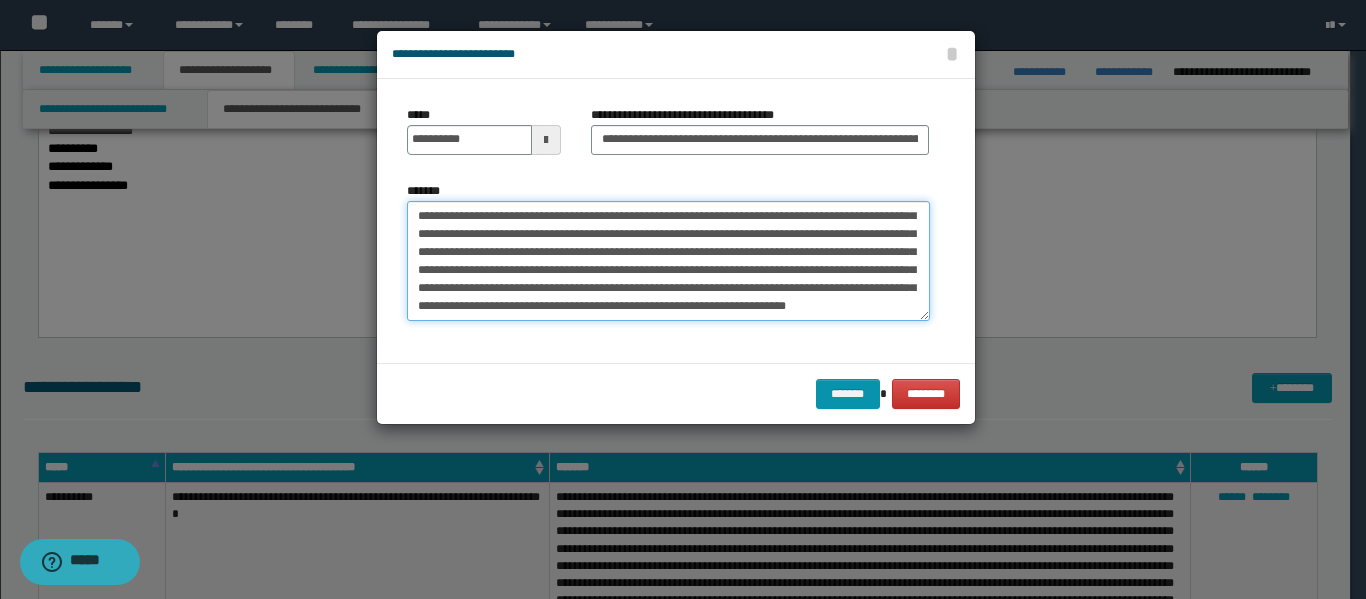 click on "**********" at bounding box center [668, 261] 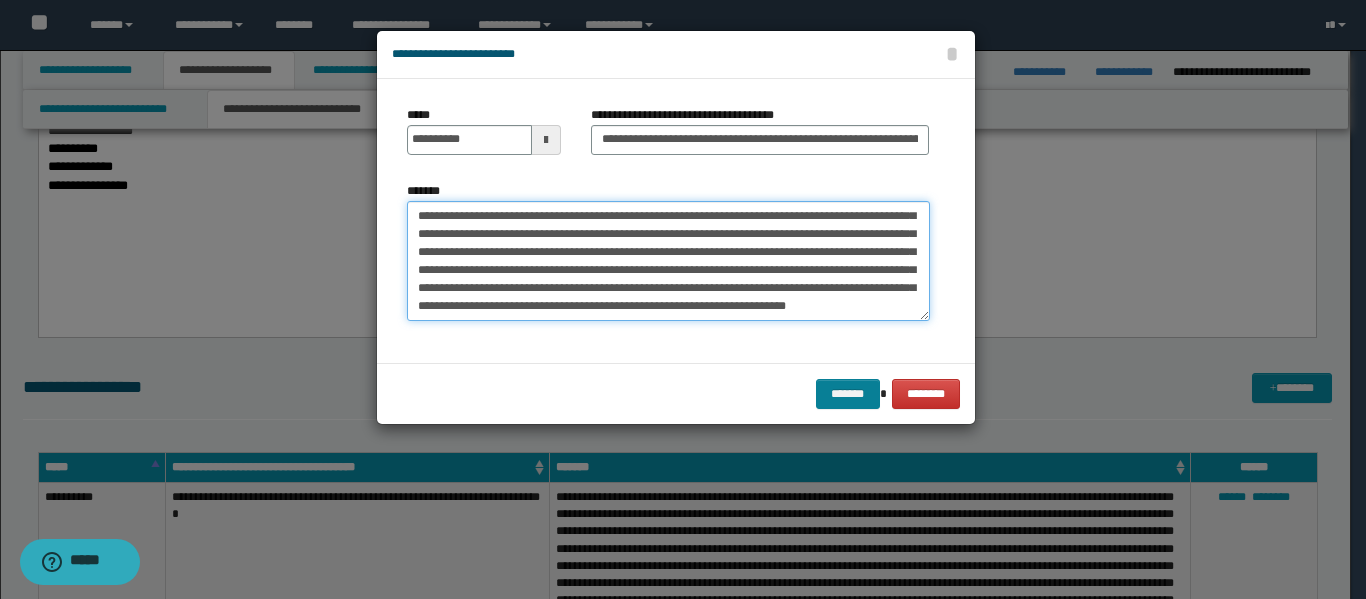 type on "**********" 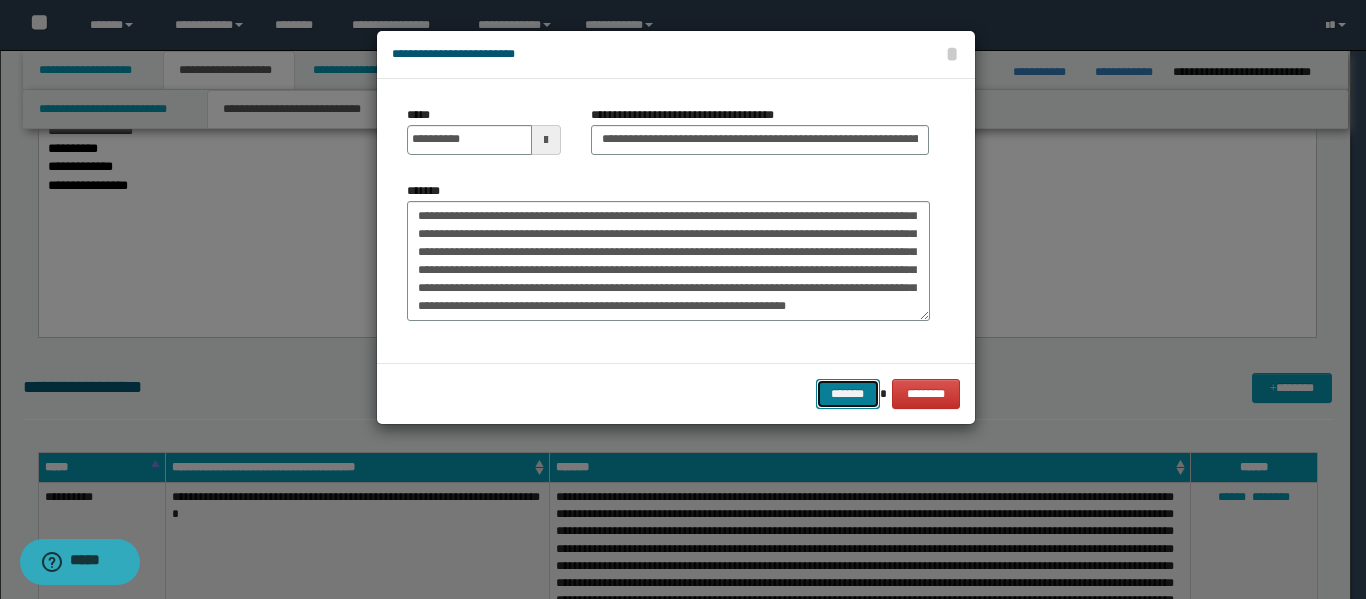 click on "*******" at bounding box center (848, 394) 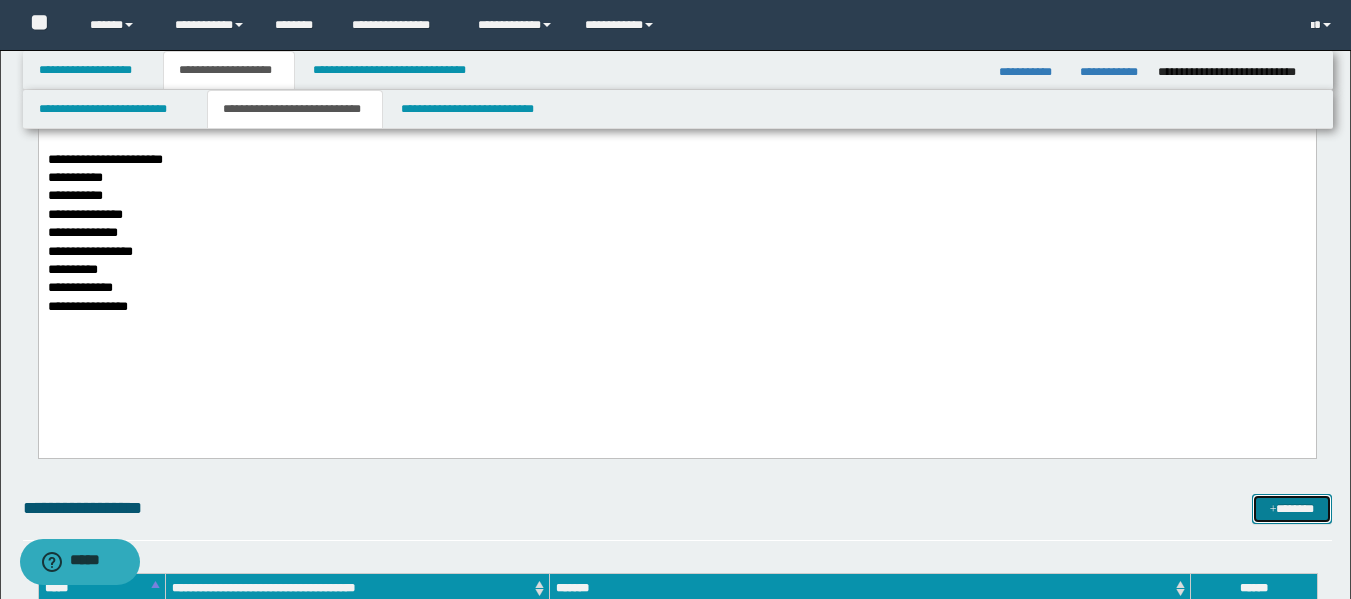 scroll, scrollTop: 500, scrollLeft: 0, axis: vertical 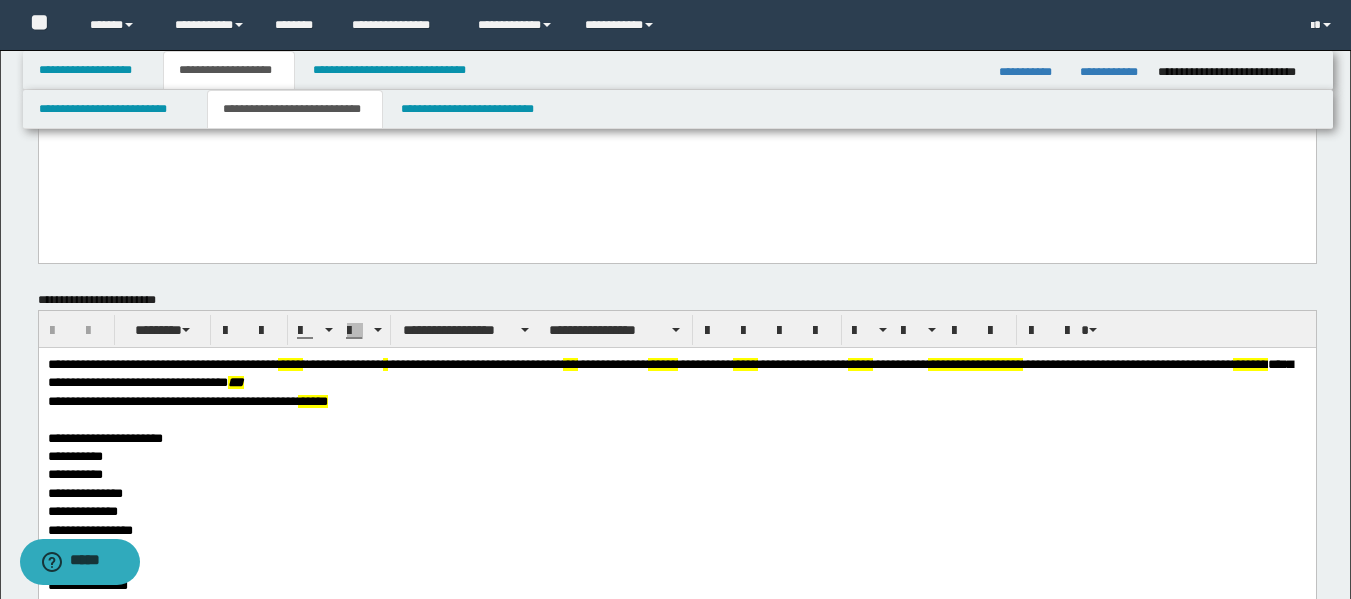click on "***" at bounding box center (569, 363) 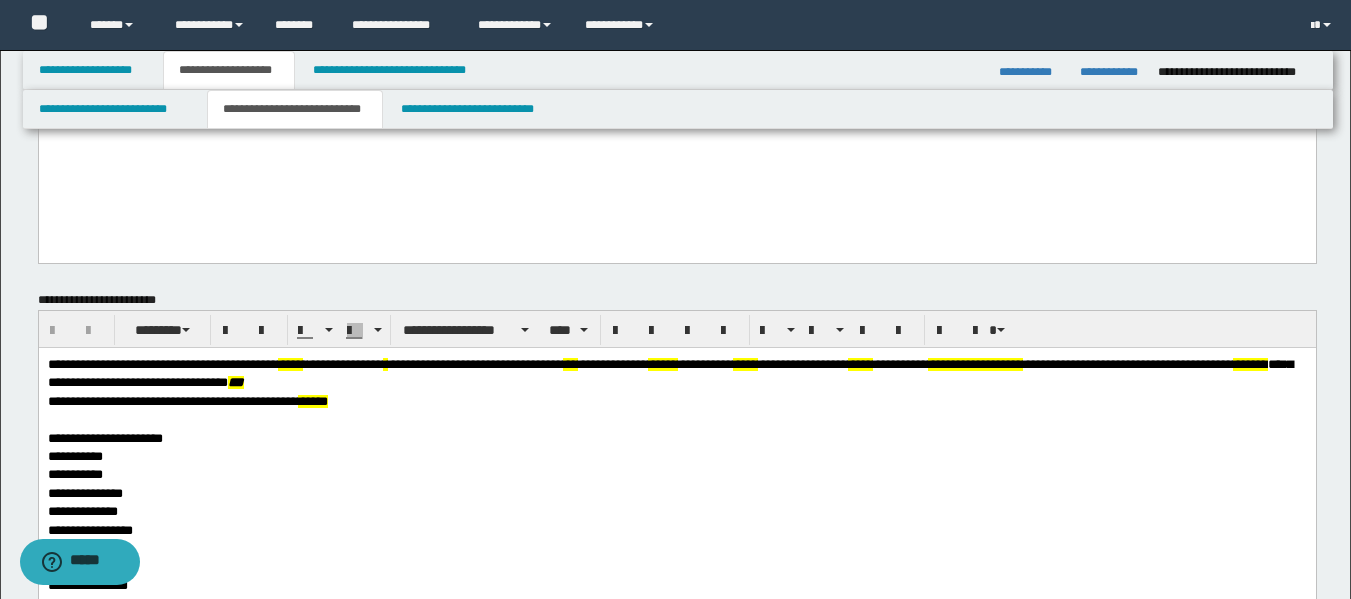 type 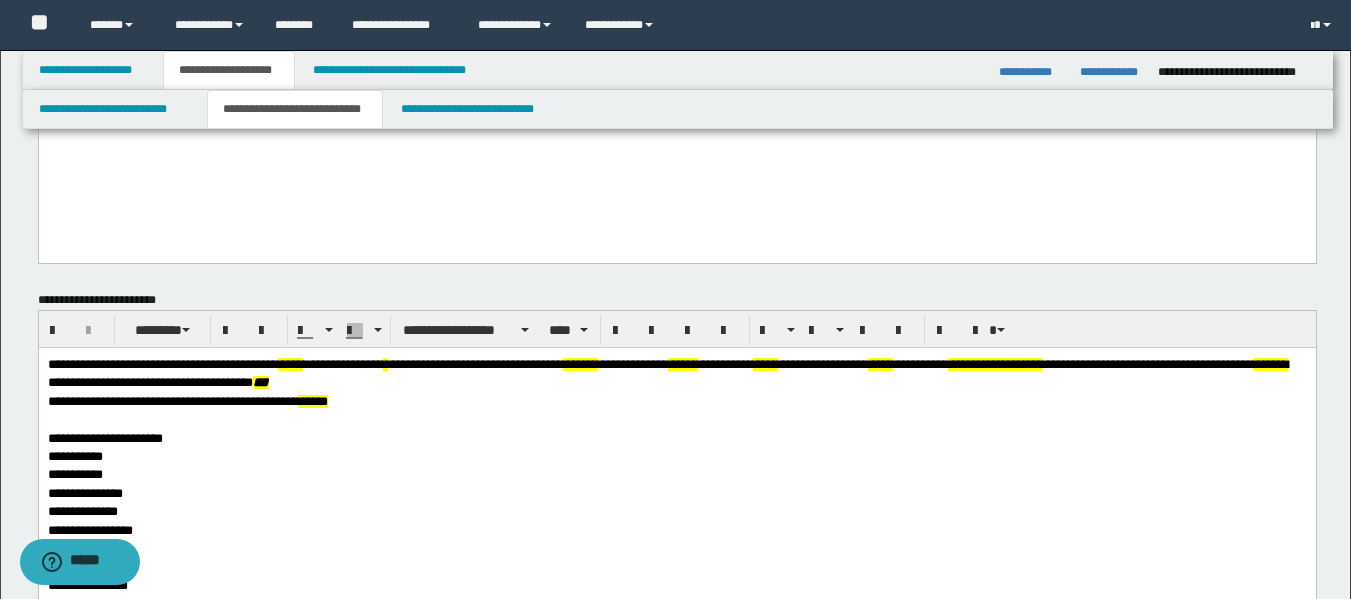 drag, startPoint x: 652, startPoint y: 362, endPoint x: 731, endPoint y: 660, distance: 308.2937 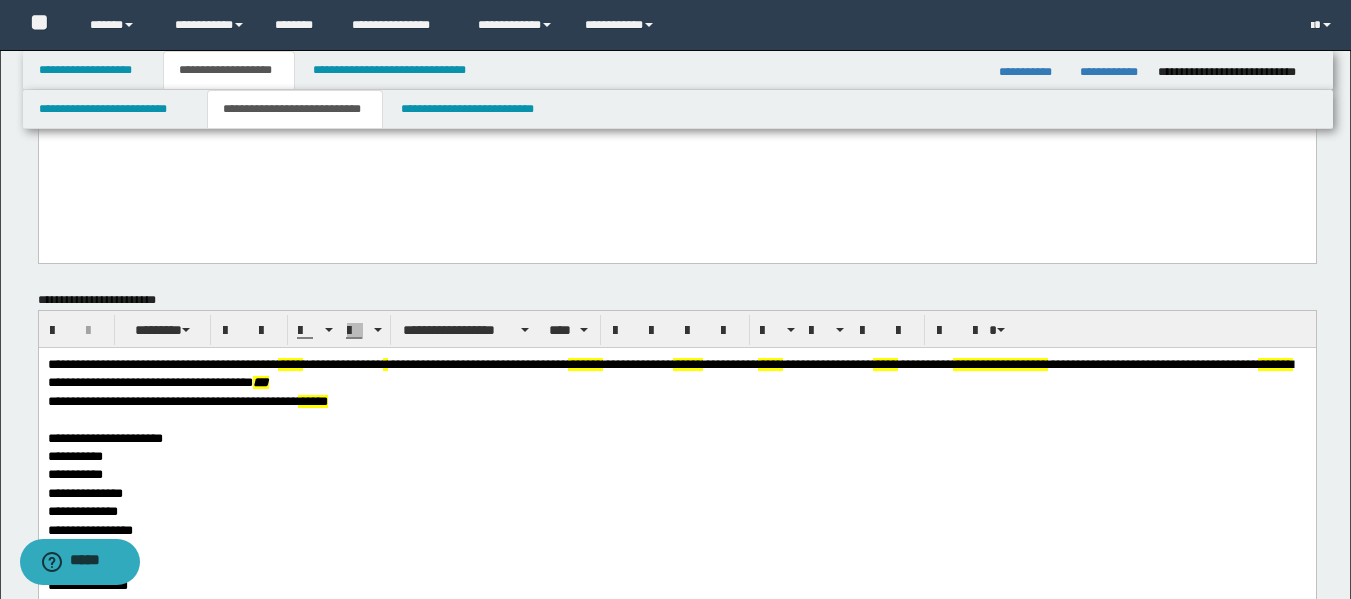 click on "*****" at bounding box center (769, 363) 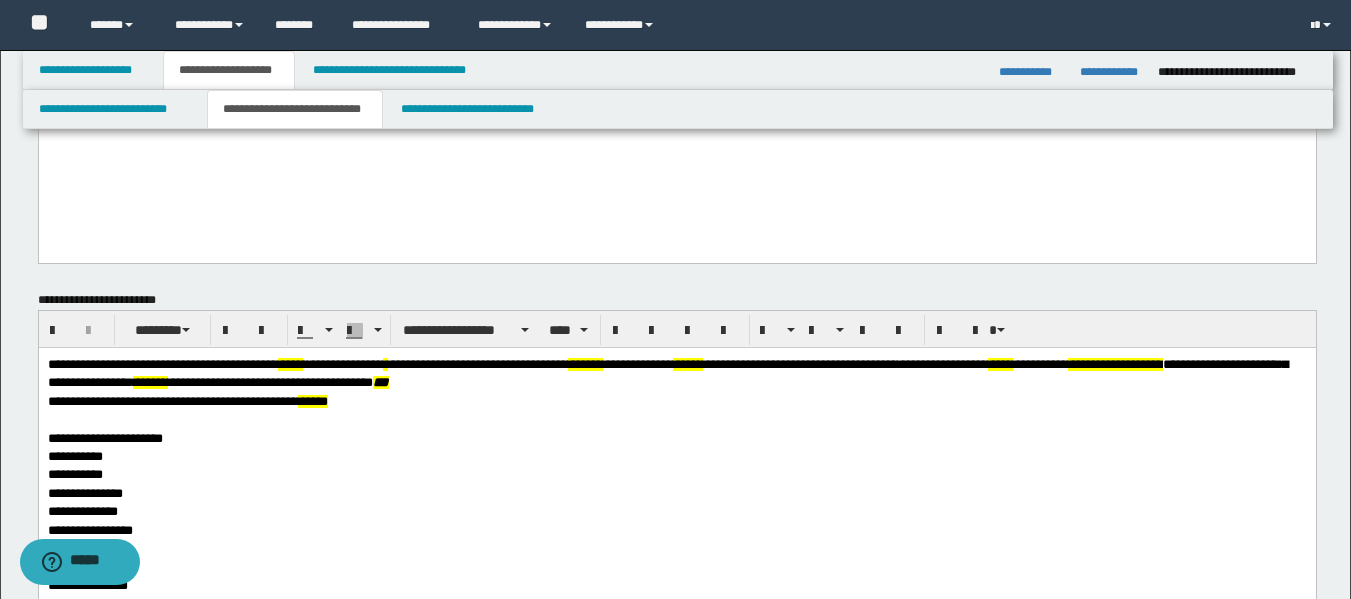 click on "**********" at bounding box center [799, 363] 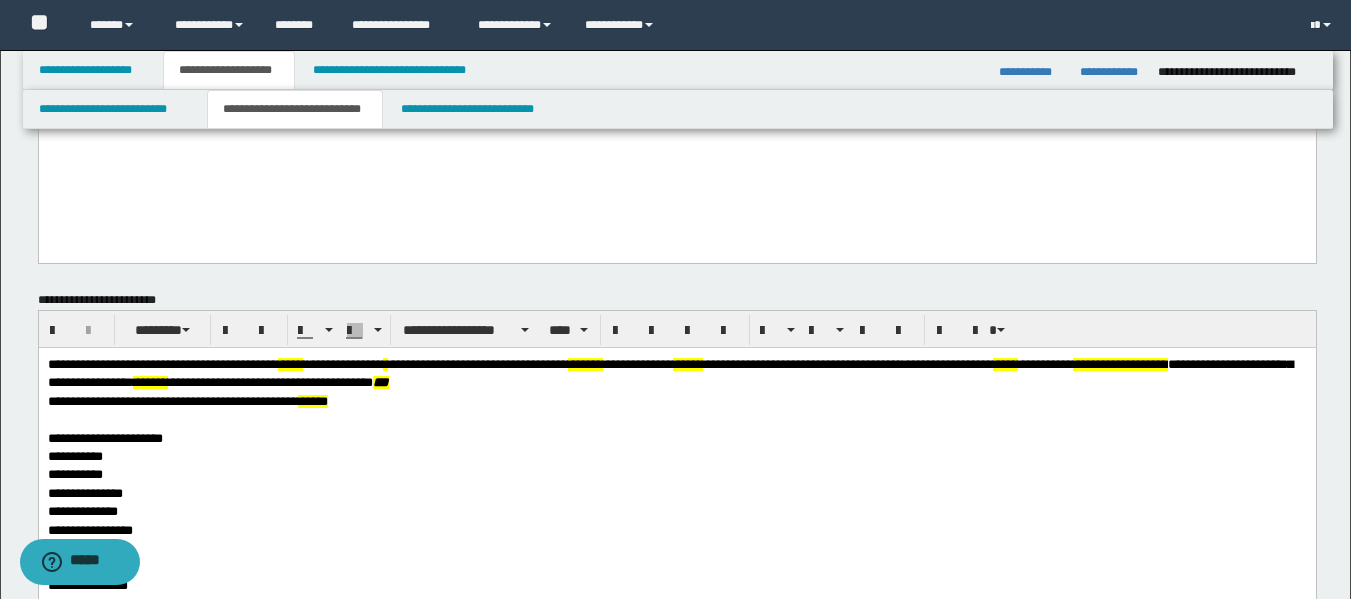 click on "**********" at bounding box center (269, 381) 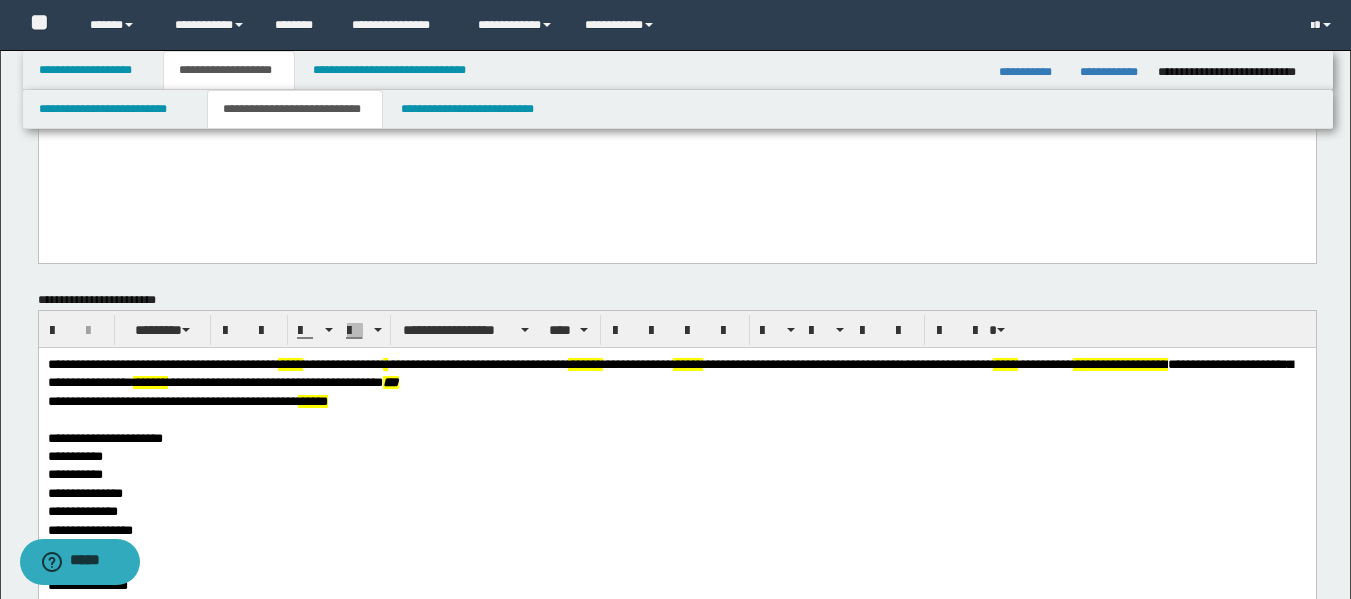 click on "**********" at bounding box center (477, 363) 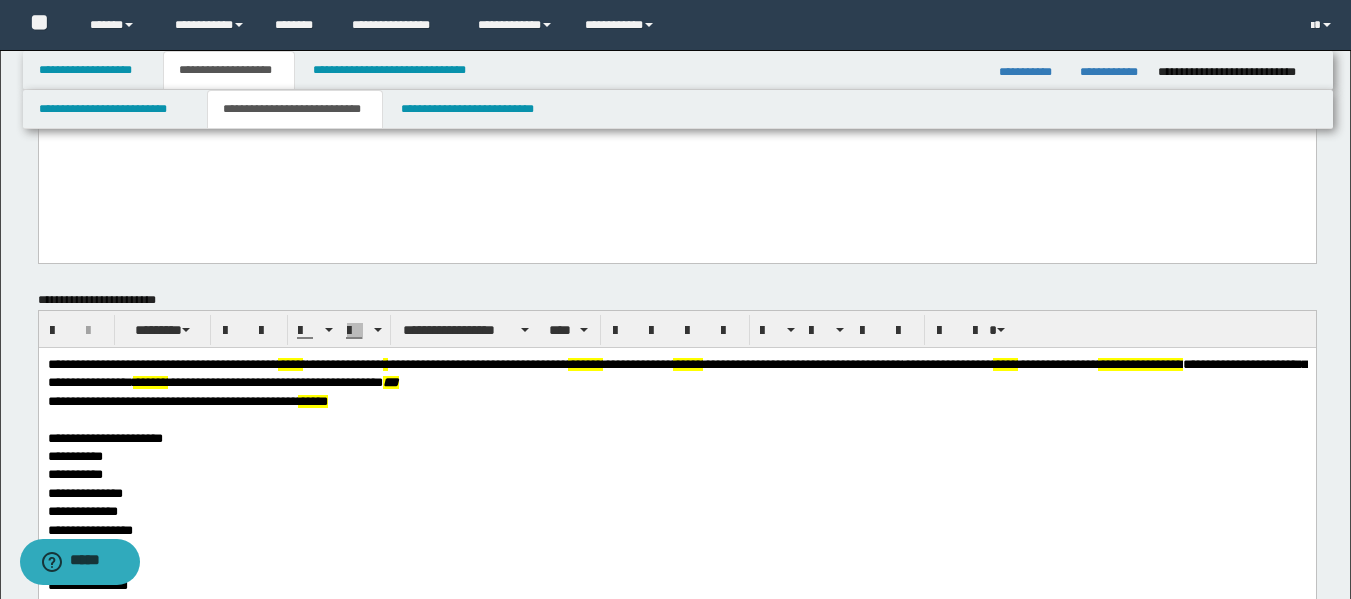 click on "**********" at bounding box center (1139, 363) 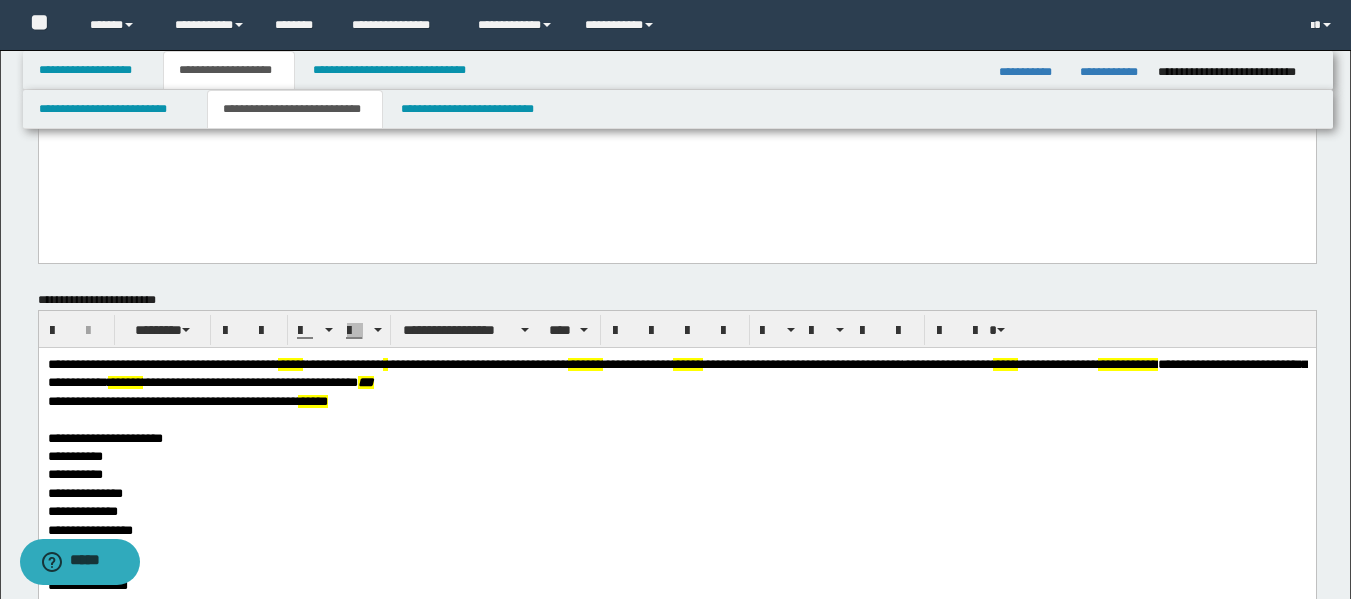 click on "**********" at bounding box center [677, 372] 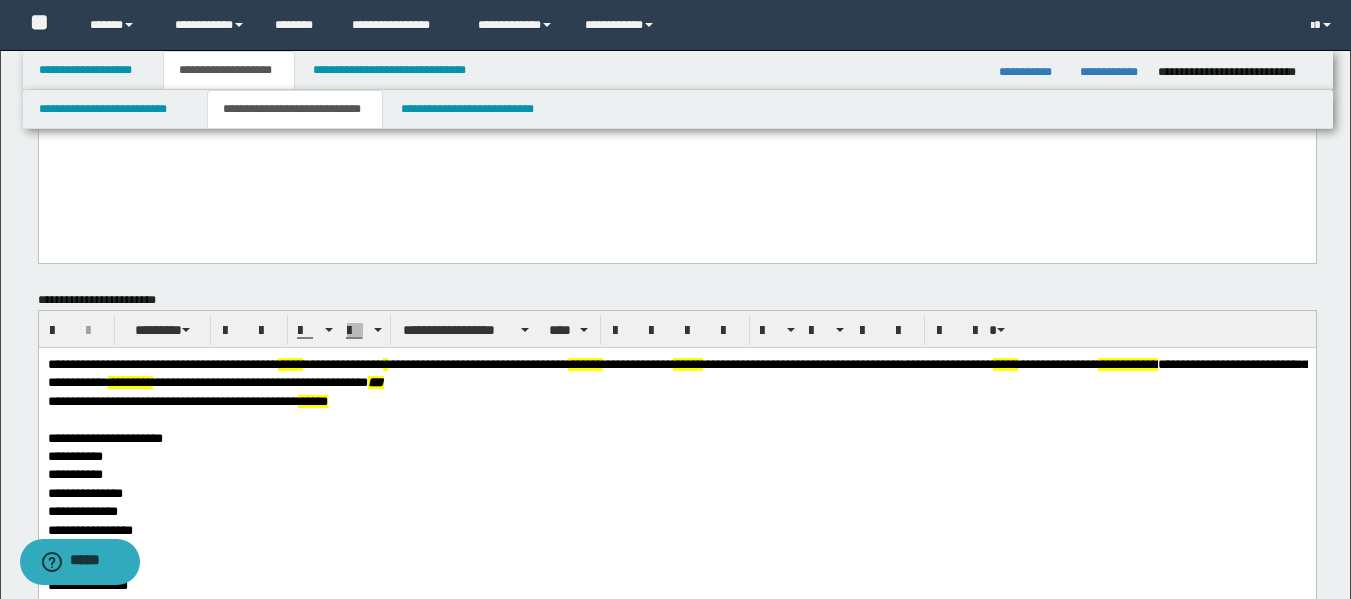 drag, startPoint x: 1156, startPoint y: 368, endPoint x: 1213, endPoint y: 694, distance: 330.94562 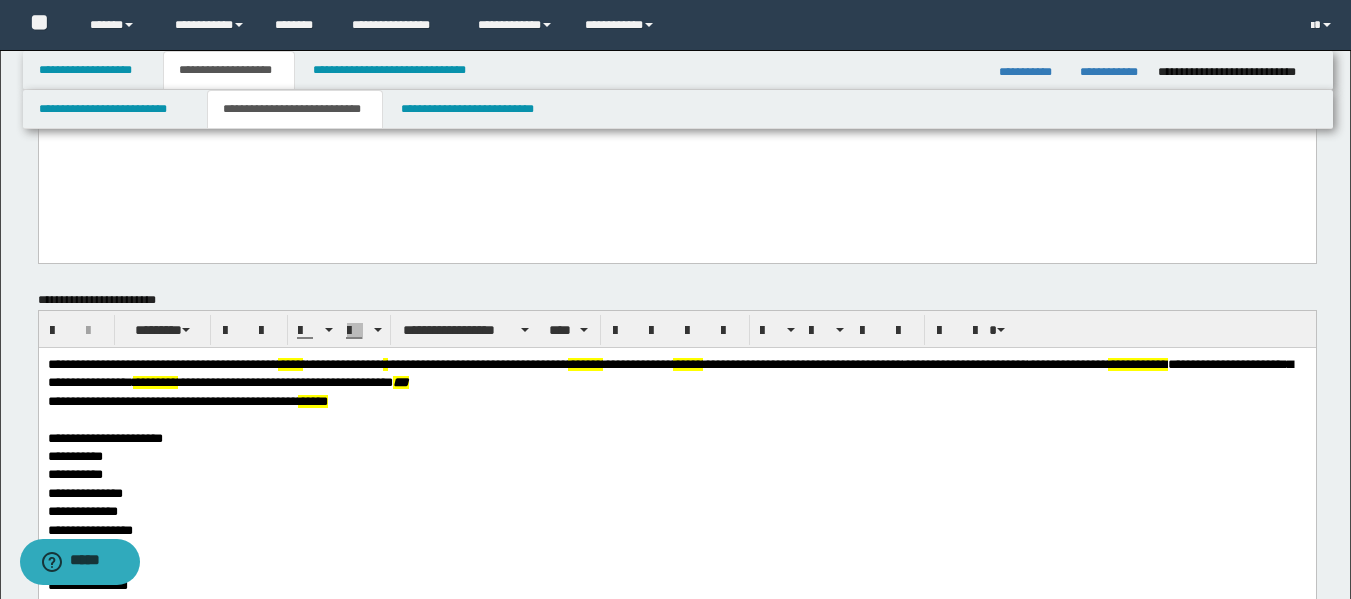 click on "**********" at bounding box center (964, 363) 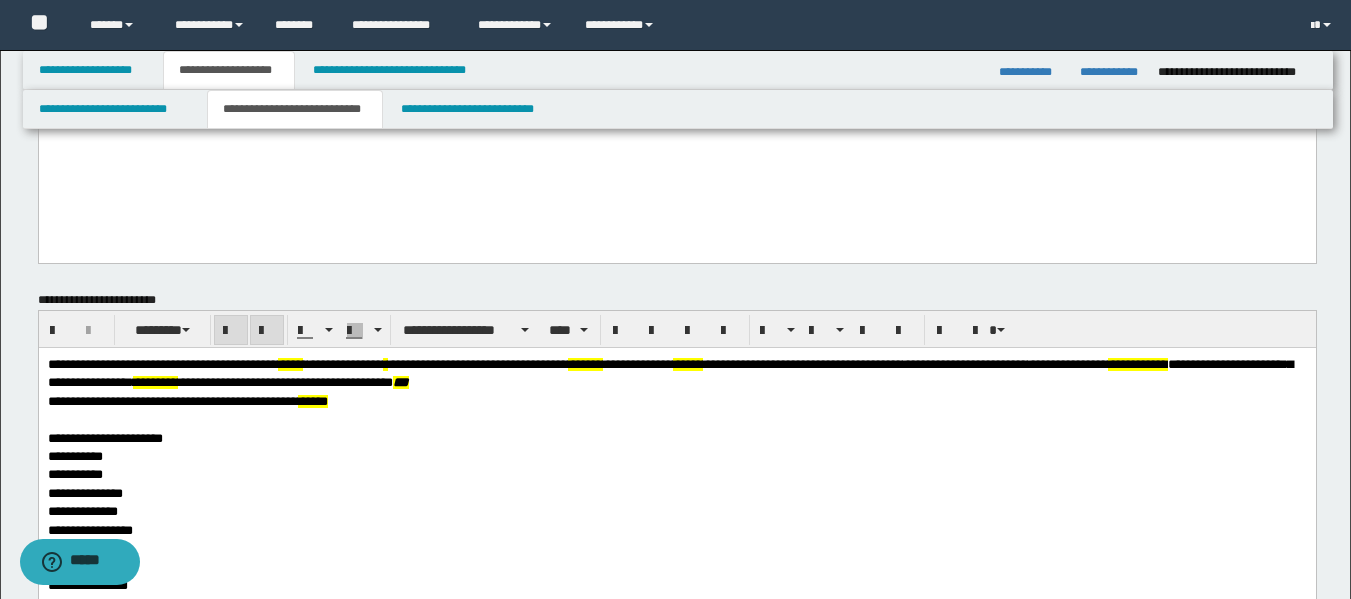 click on "***" at bounding box center (400, 381) 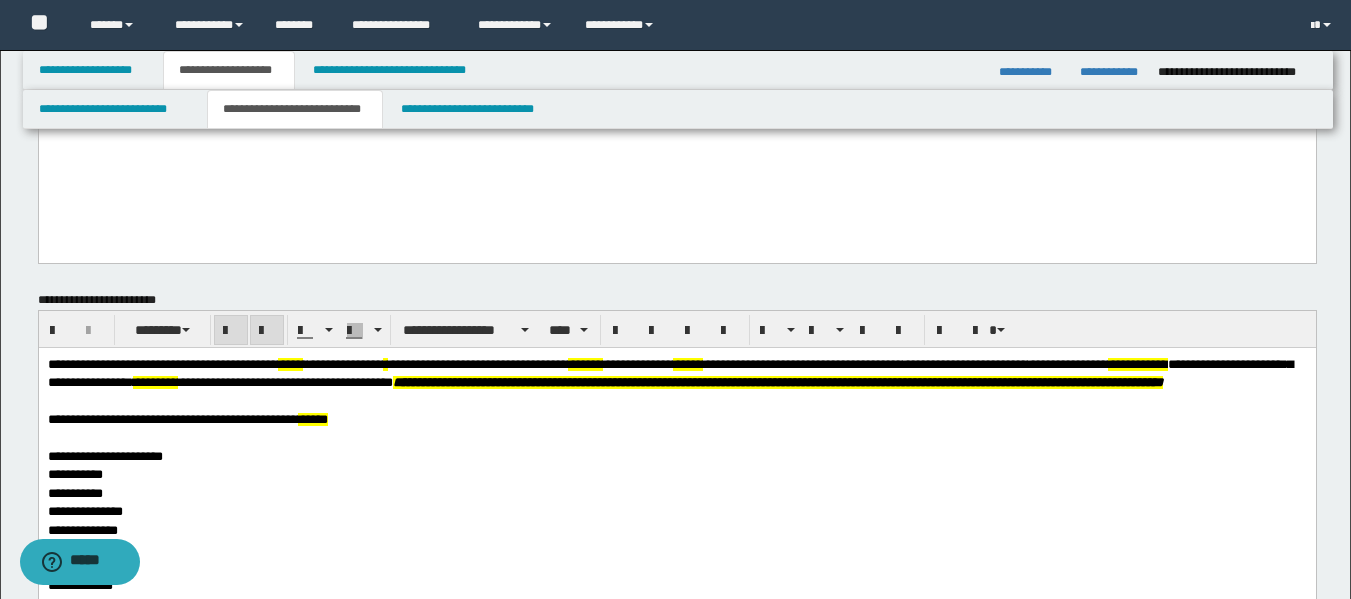 click on "**********" at bounding box center [777, 381] 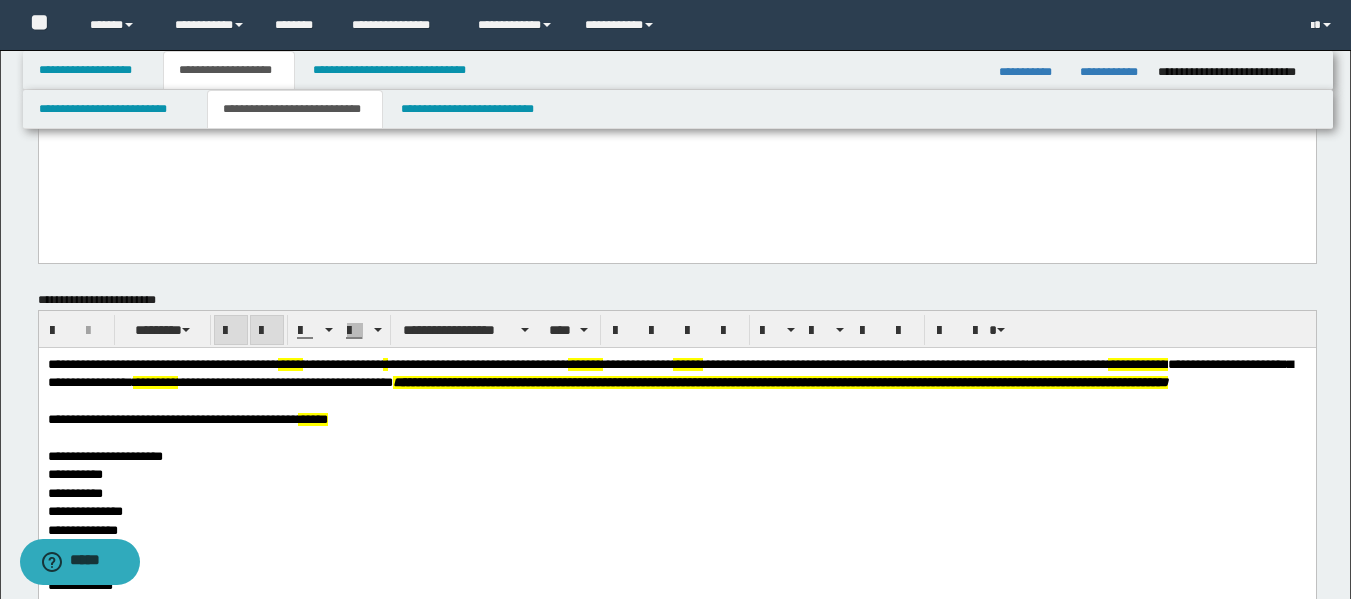 click on "**********" at bounding box center (779, 381) 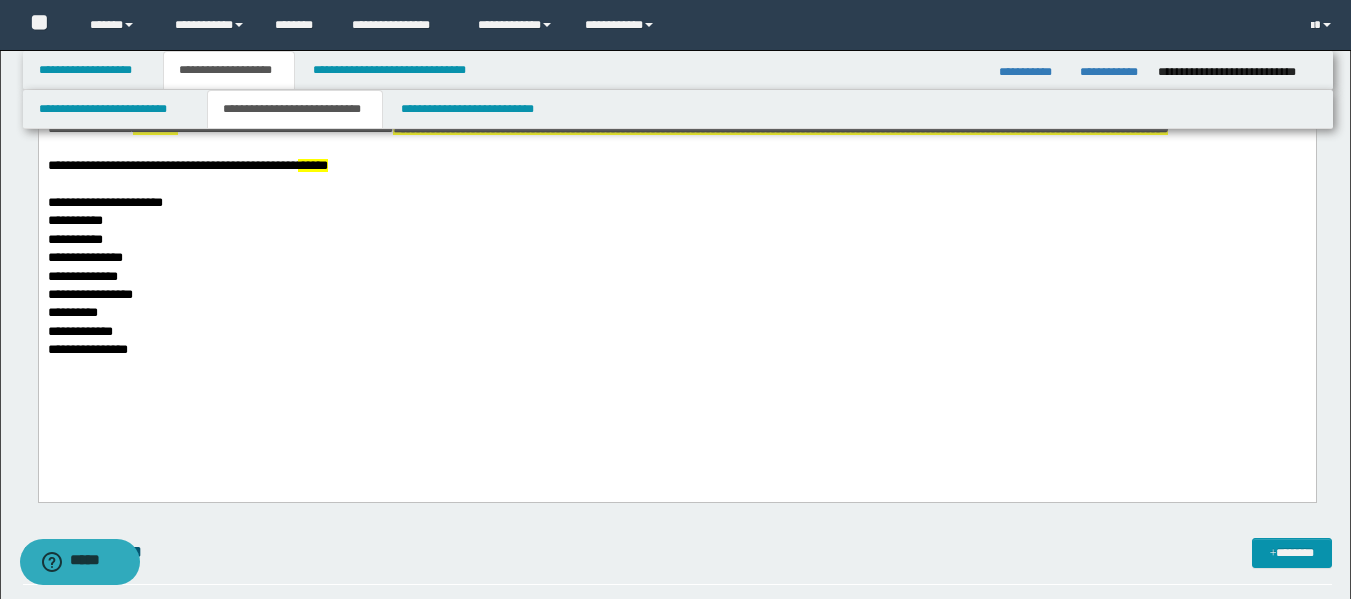 scroll, scrollTop: 700, scrollLeft: 0, axis: vertical 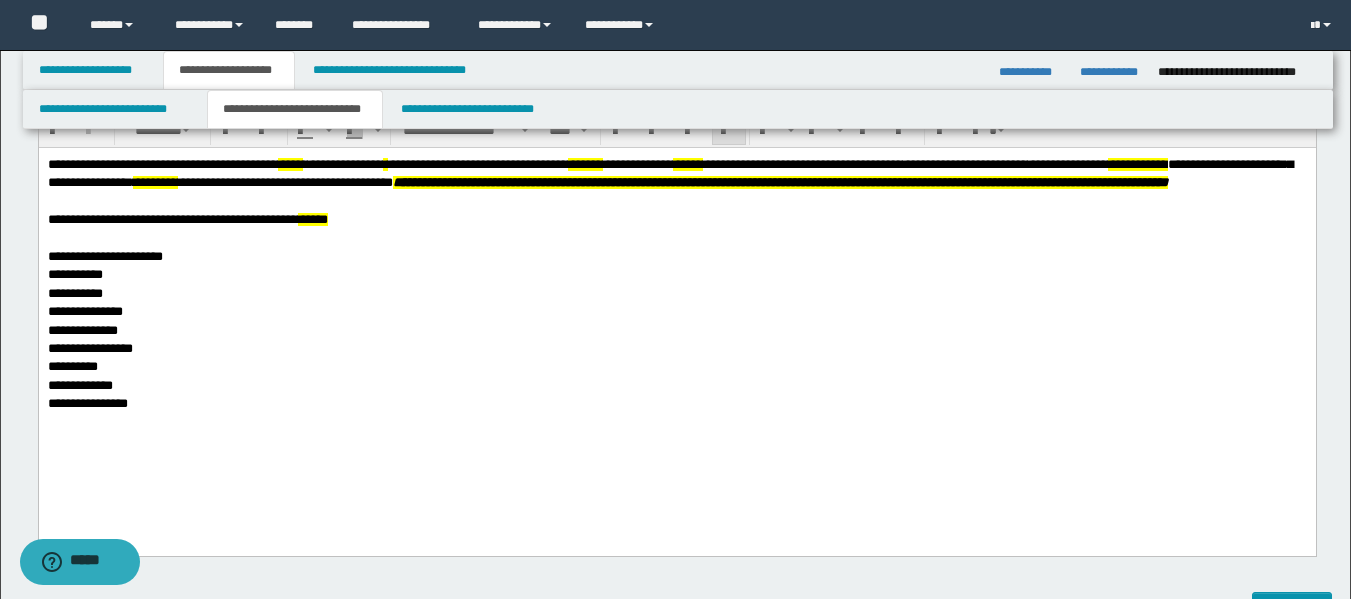 click on "**********" at bounding box center [164, 218] 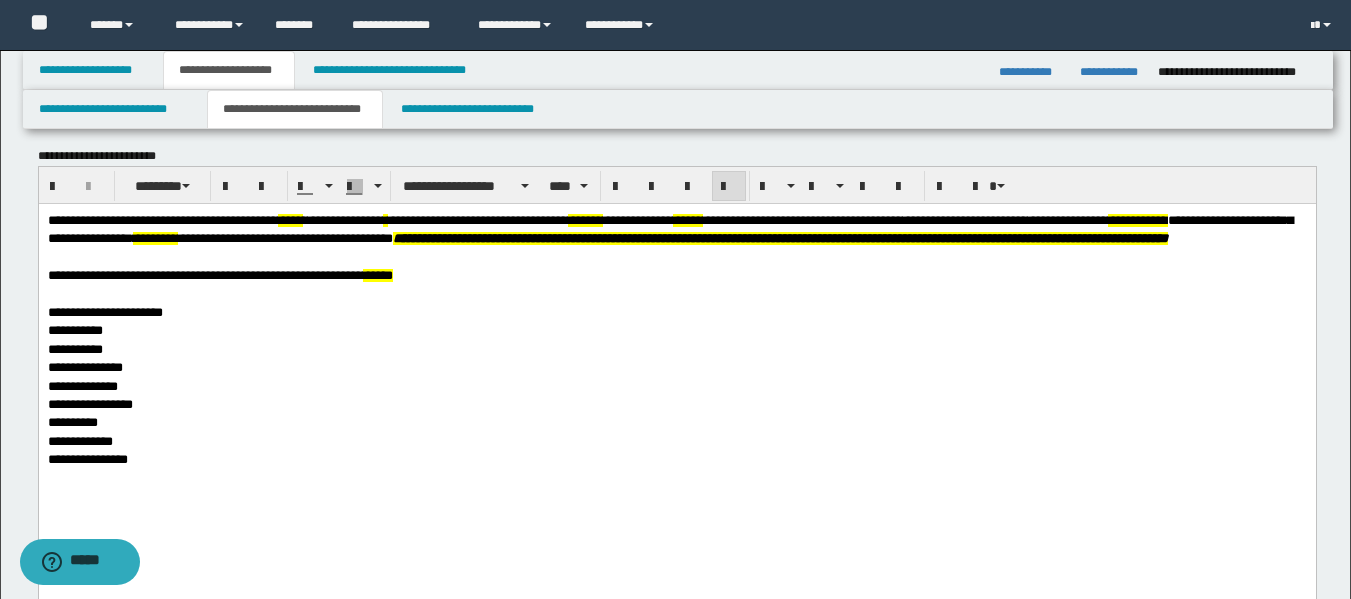 scroll, scrollTop: 600, scrollLeft: 0, axis: vertical 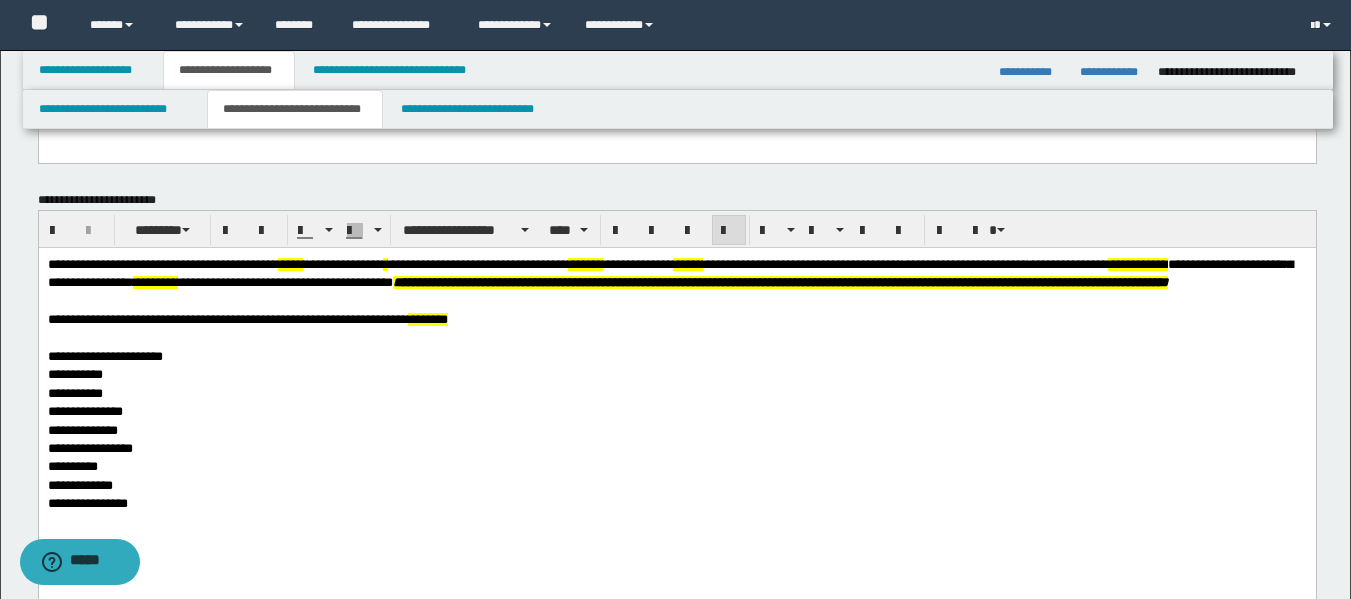 click on "**********" at bounding box center [219, 318] 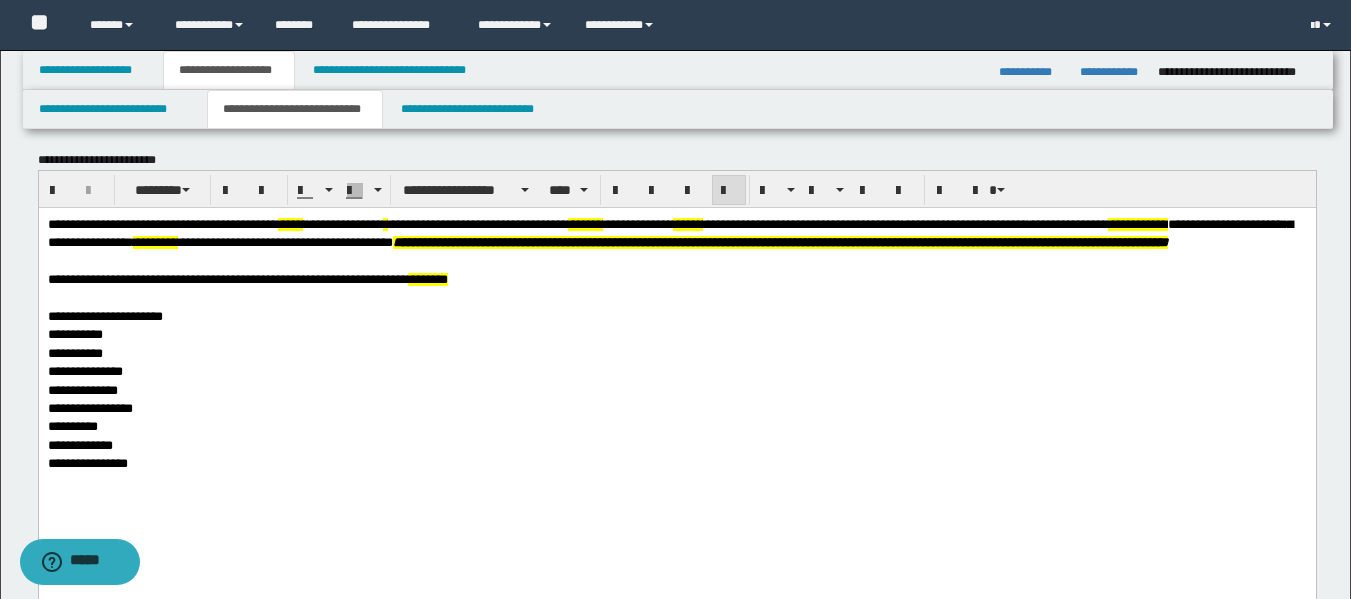 scroll, scrollTop: 600, scrollLeft: 0, axis: vertical 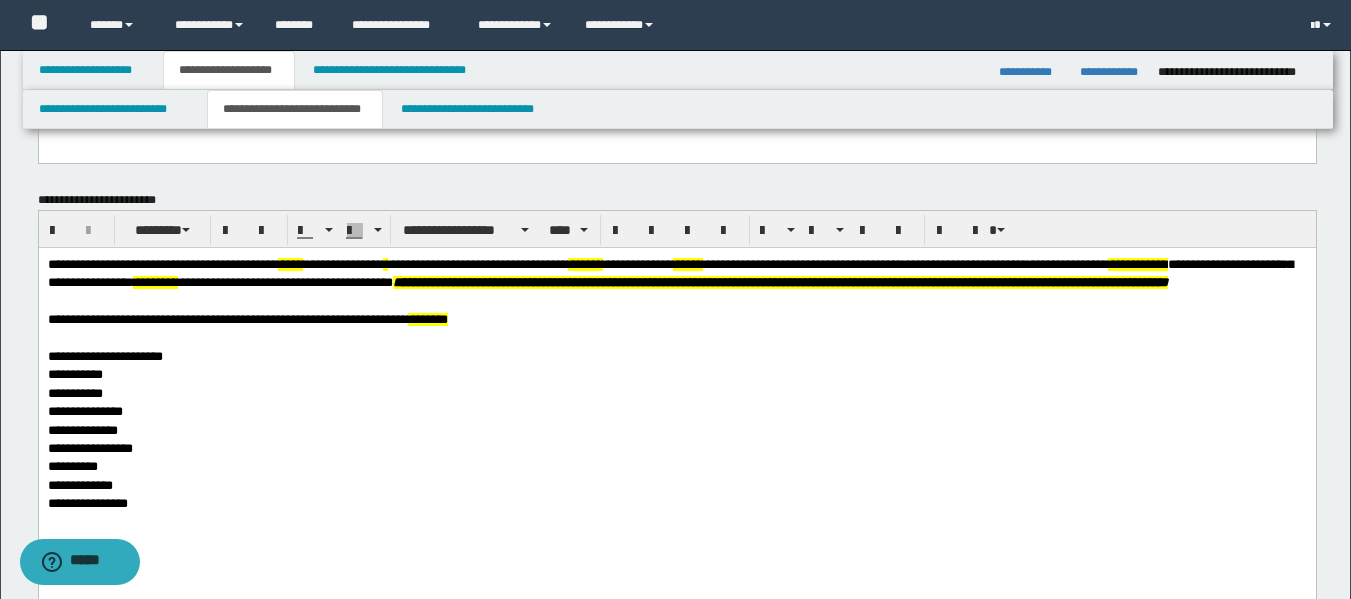 click on "**********" at bounding box center (1137, 263) 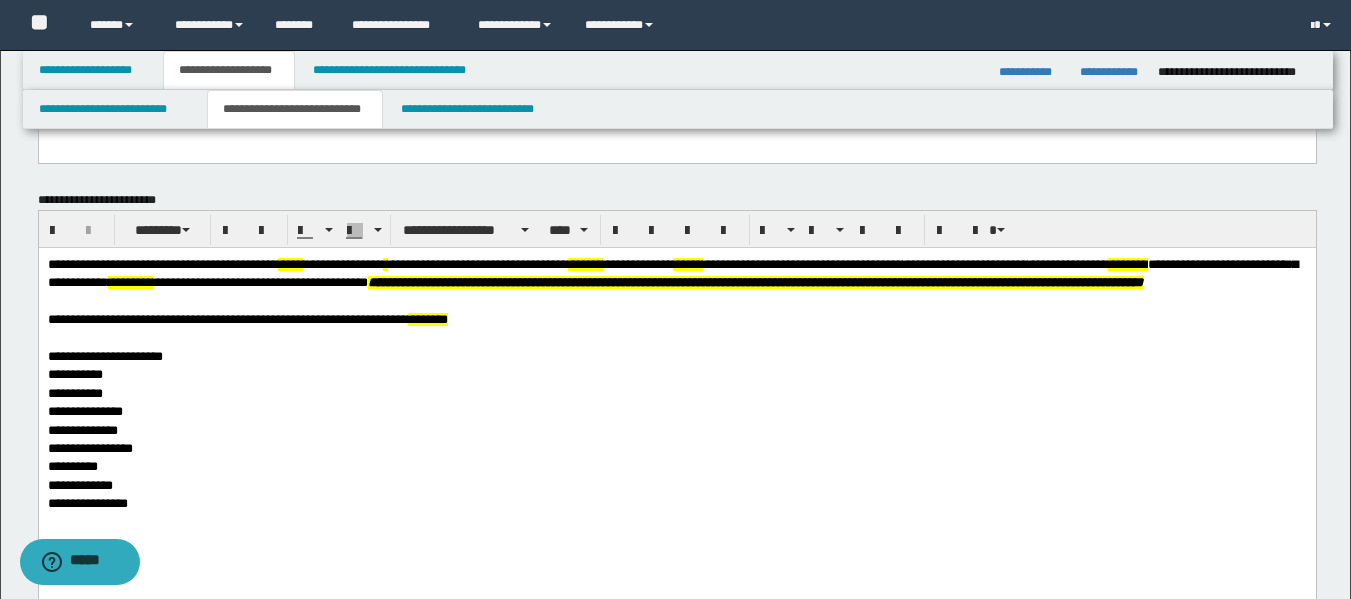 click on "*****" at bounding box center (289, 263) 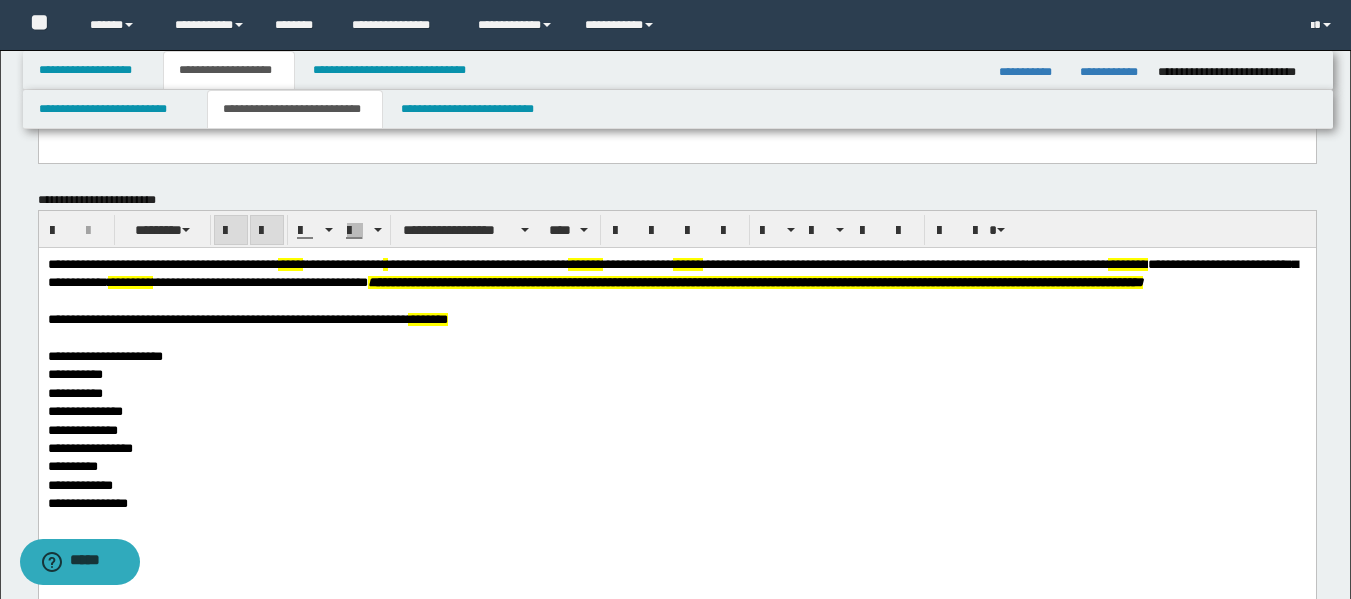 click on "**********" at bounding box center [754, 281] 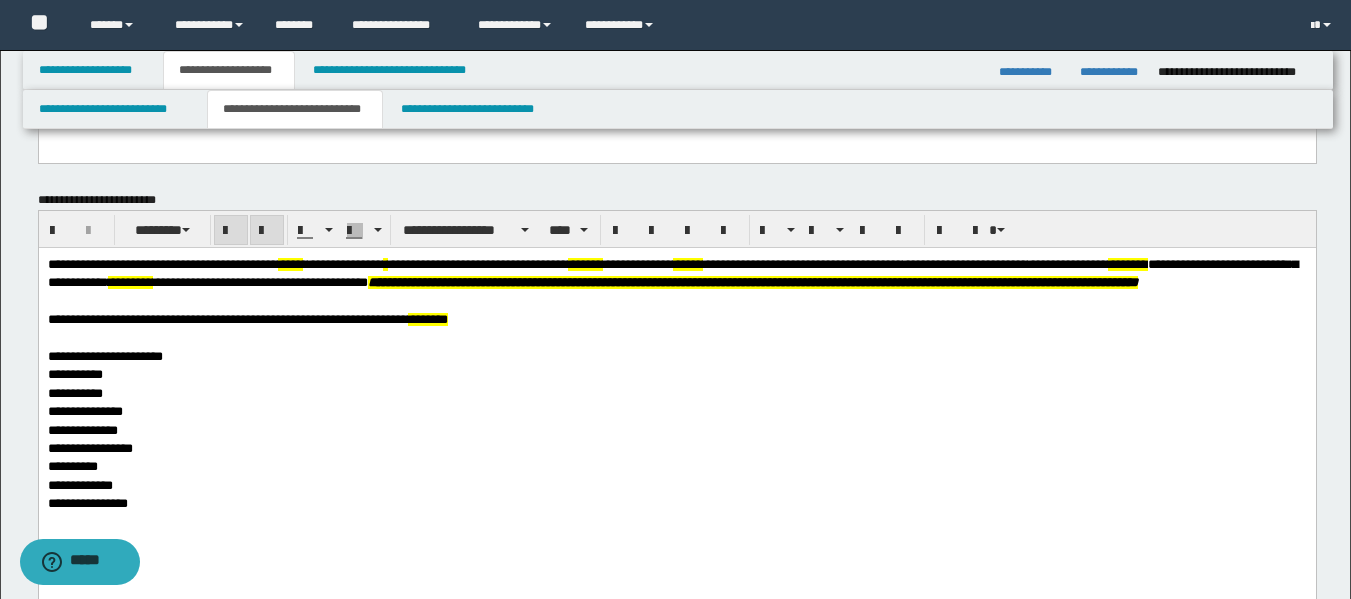 click on "**********" at bounding box center [752, 281] 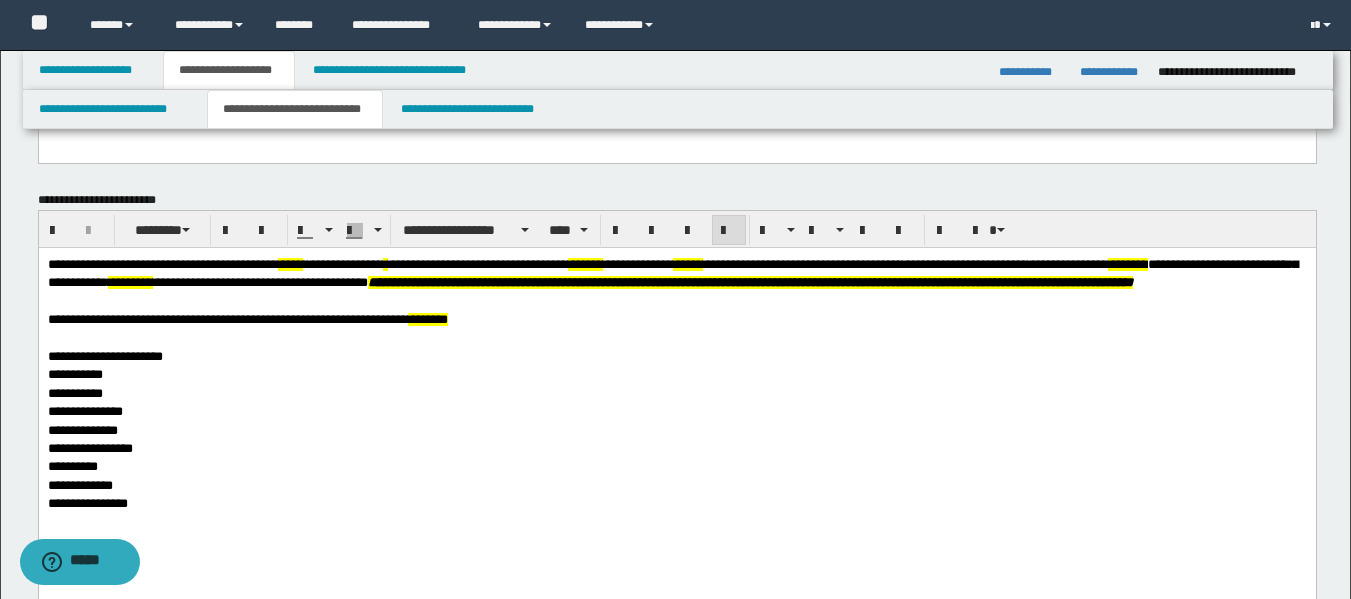 click on "**********" at bounding box center (219, 318) 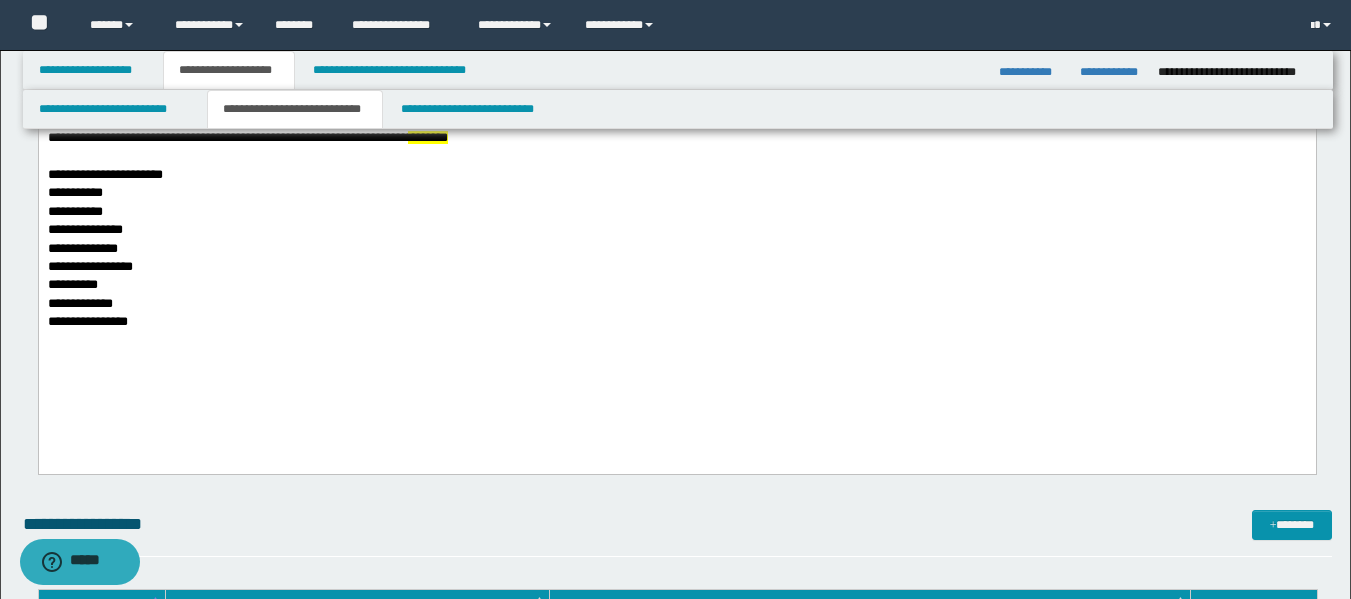 scroll, scrollTop: 800, scrollLeft: 0, axis: vertical 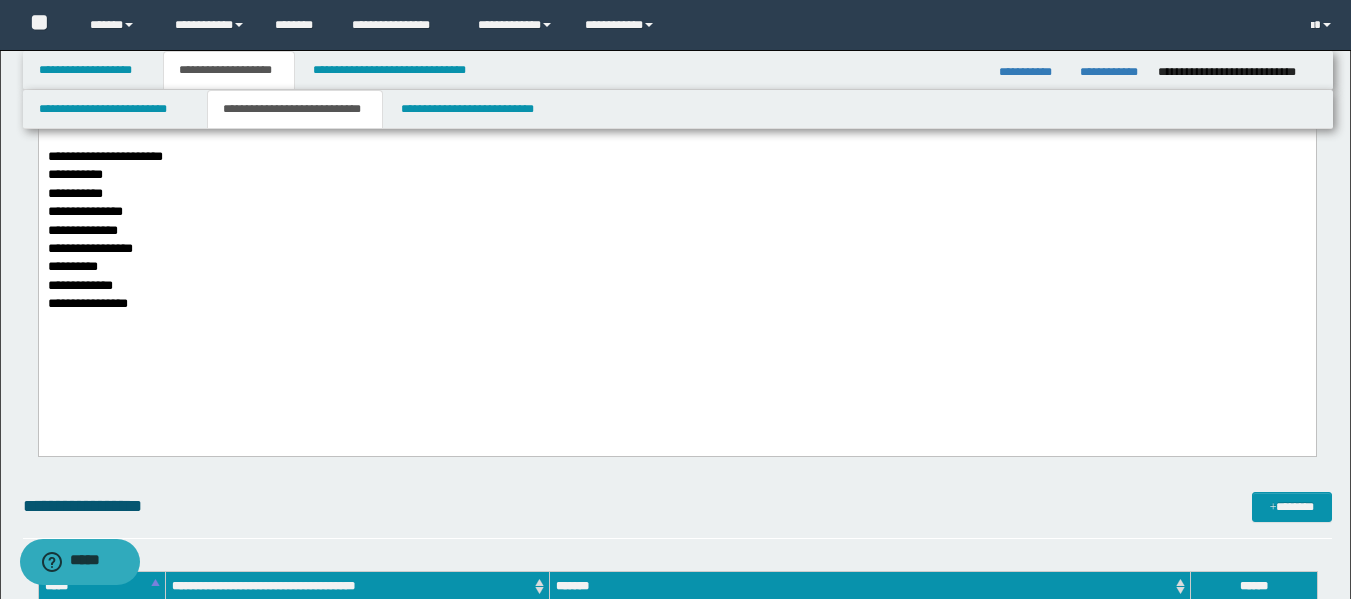 click on "**********" at bounding box center (84, 210) 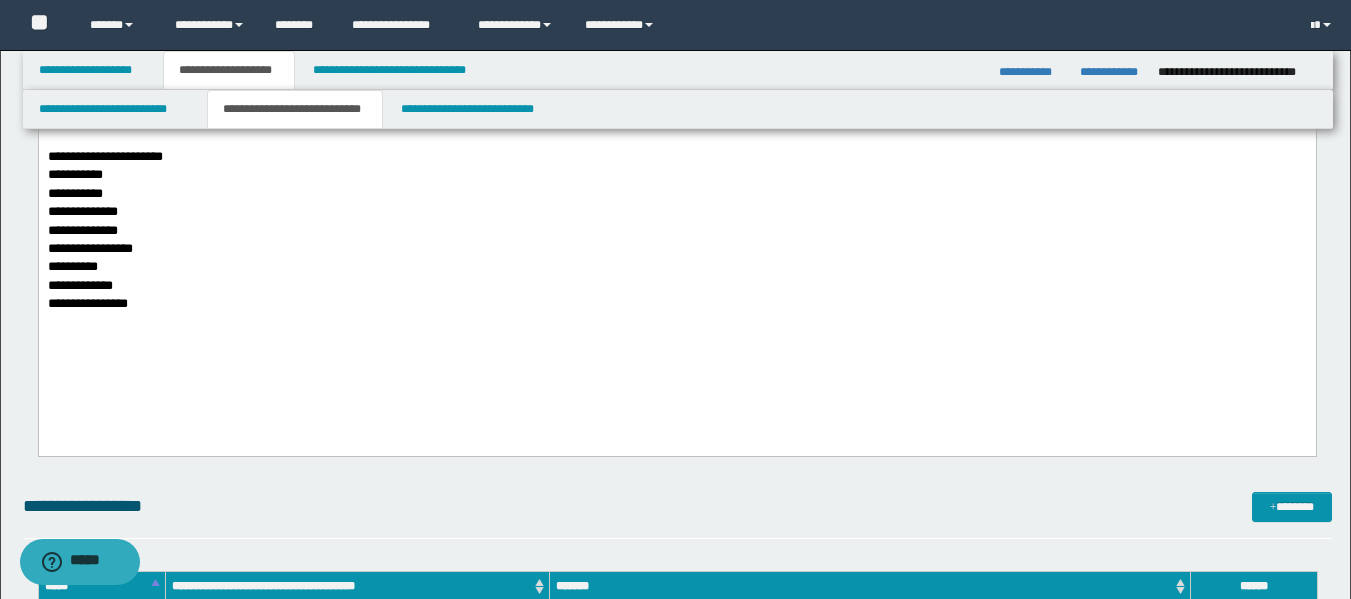 click on "**********" at bounding box center [89, 247] 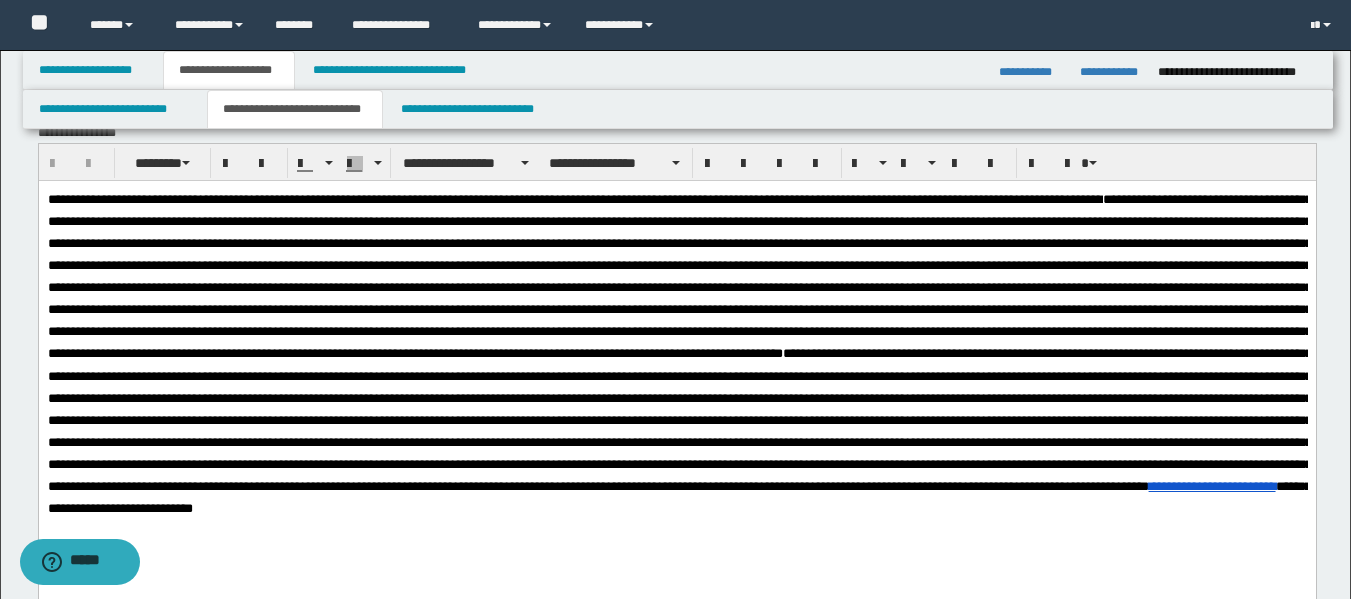 scroll, scrollTop: 0, scrollLeft: 0, axis: both 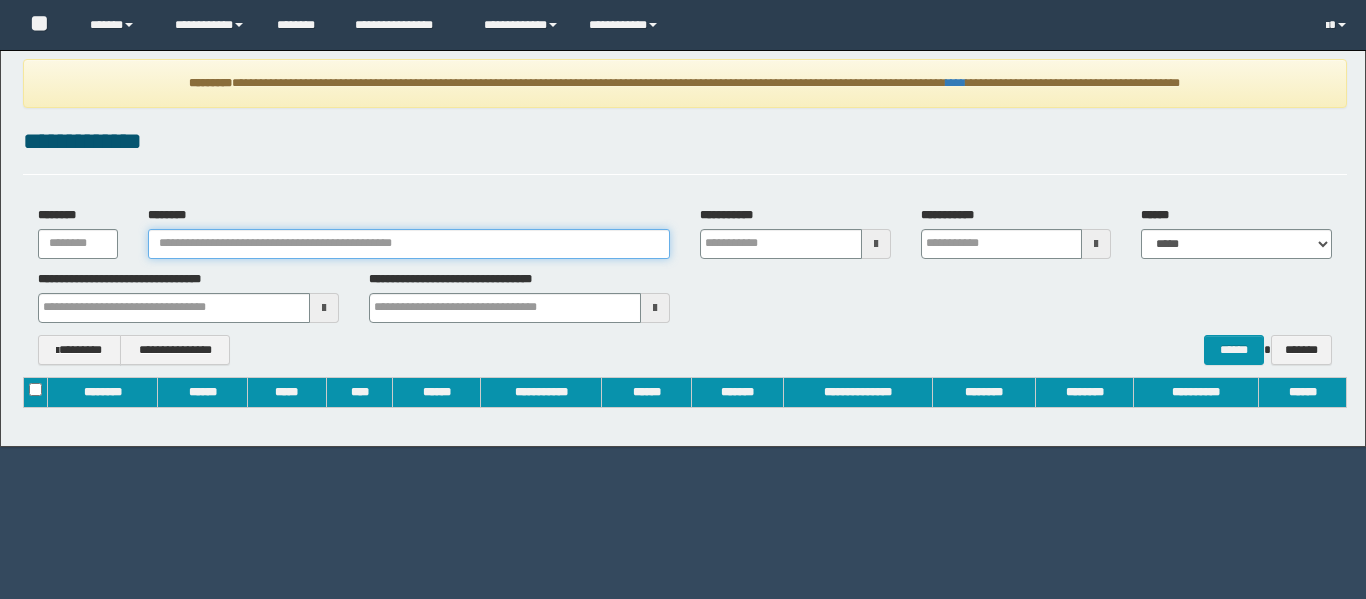 click on "********" at bounding box center (409, 244) 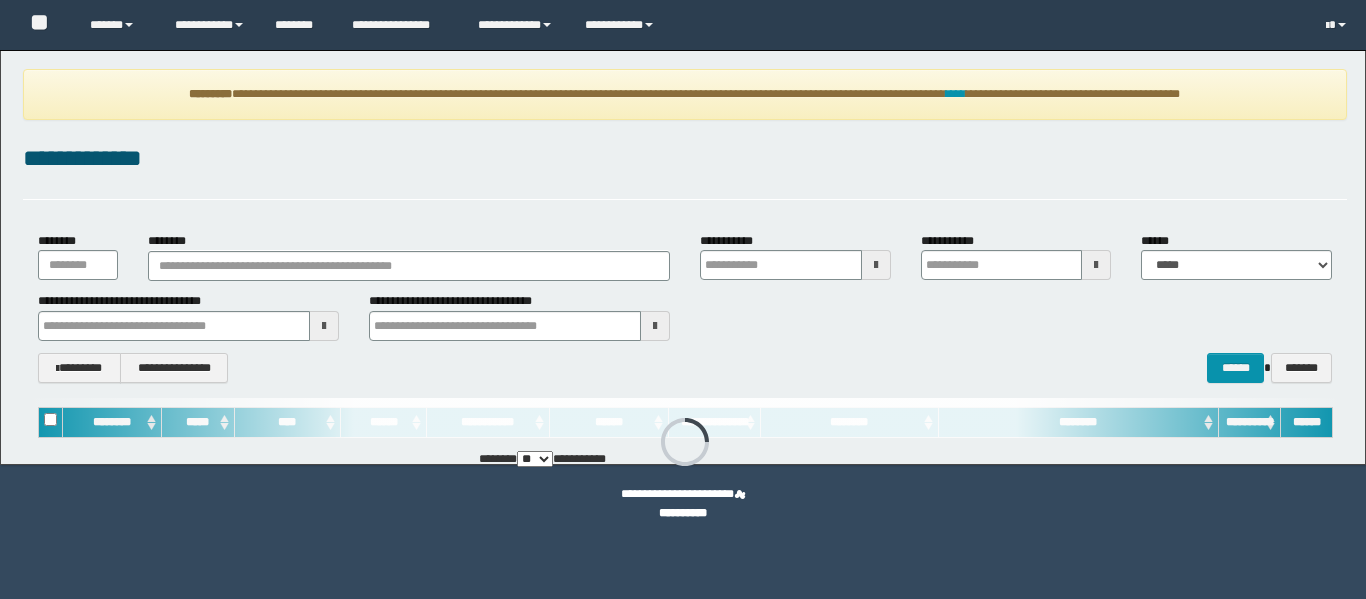 type on "**********" 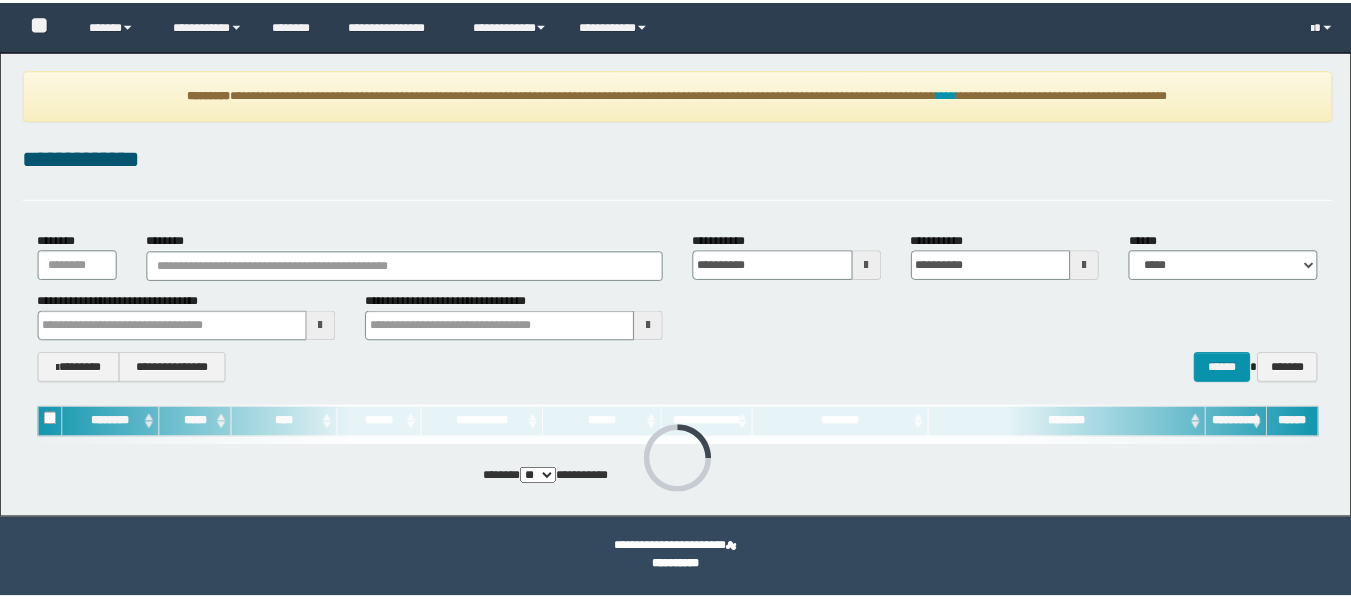 scroll, scrollTop: 0, scrollLeft: 0, axis: both 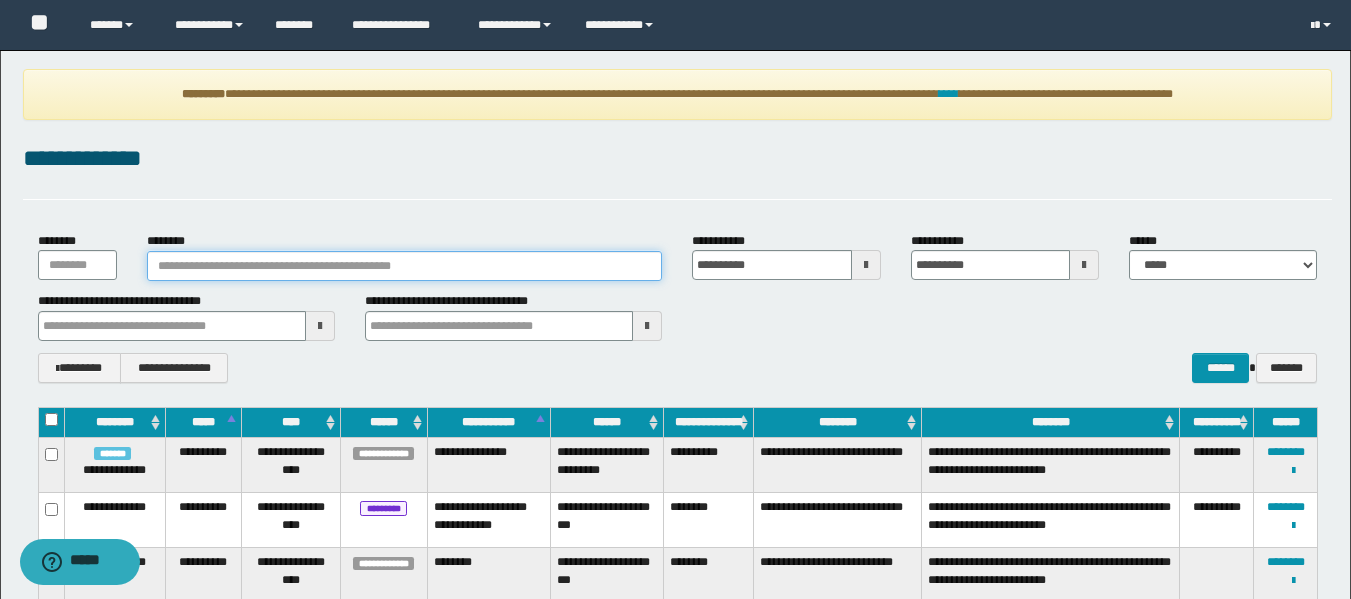 click on "********" at bounding box center [405, 266] 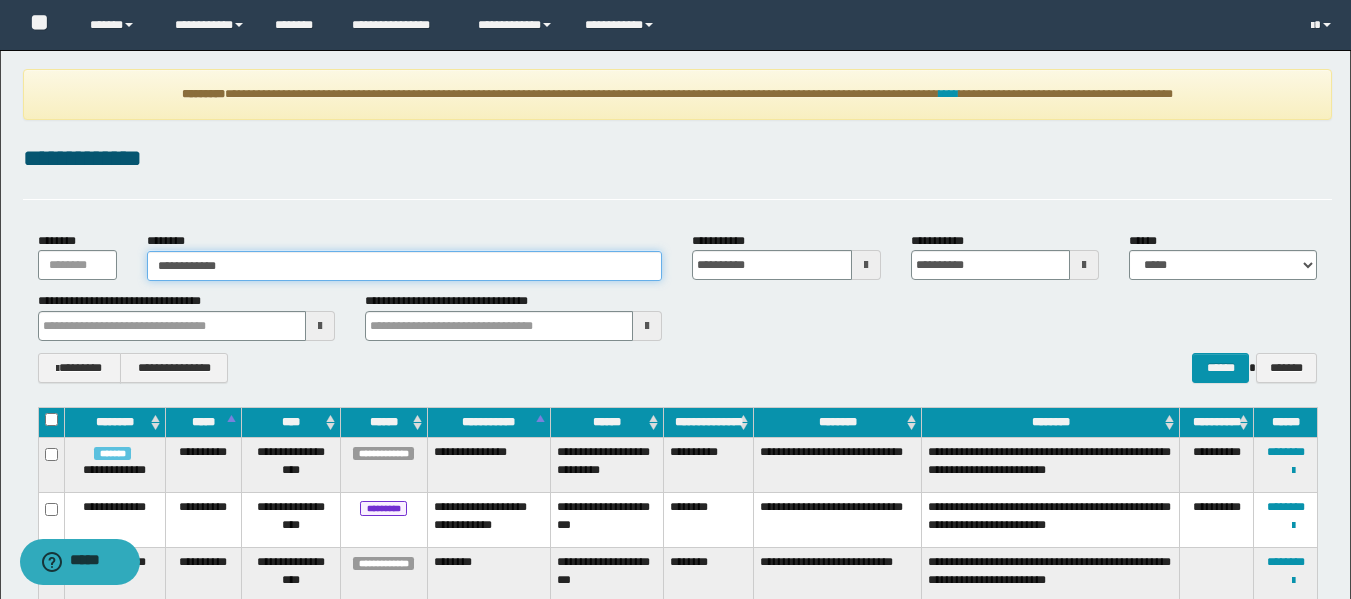 type on "**********" 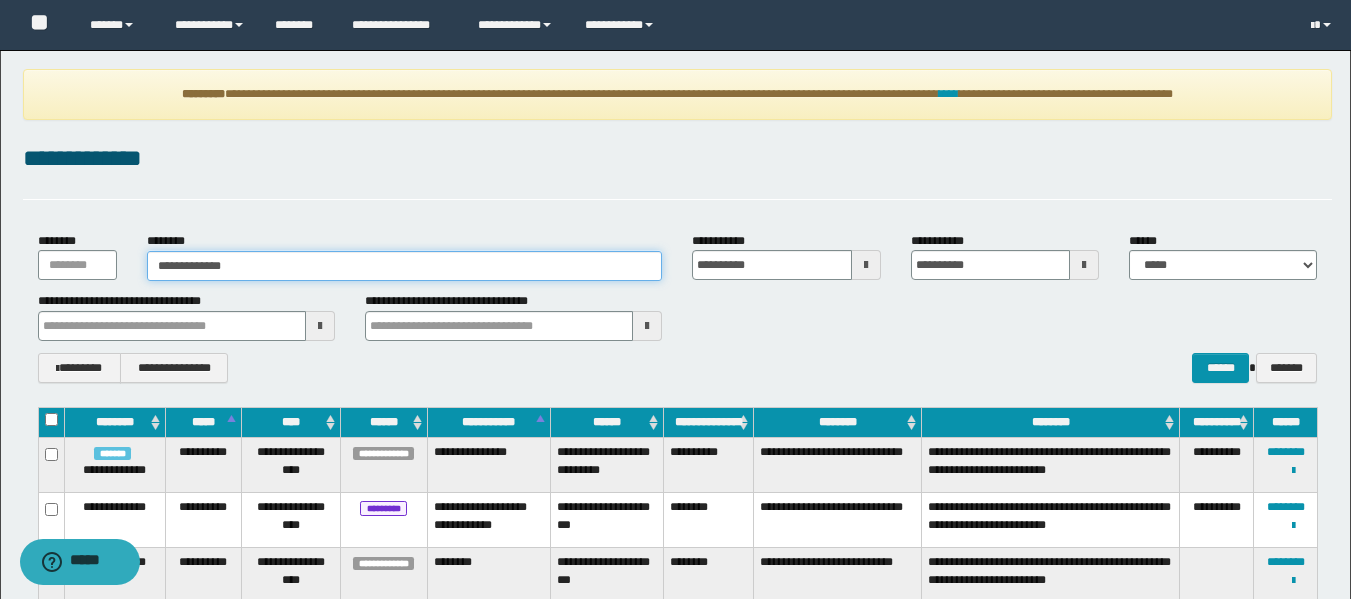 type on "**********" 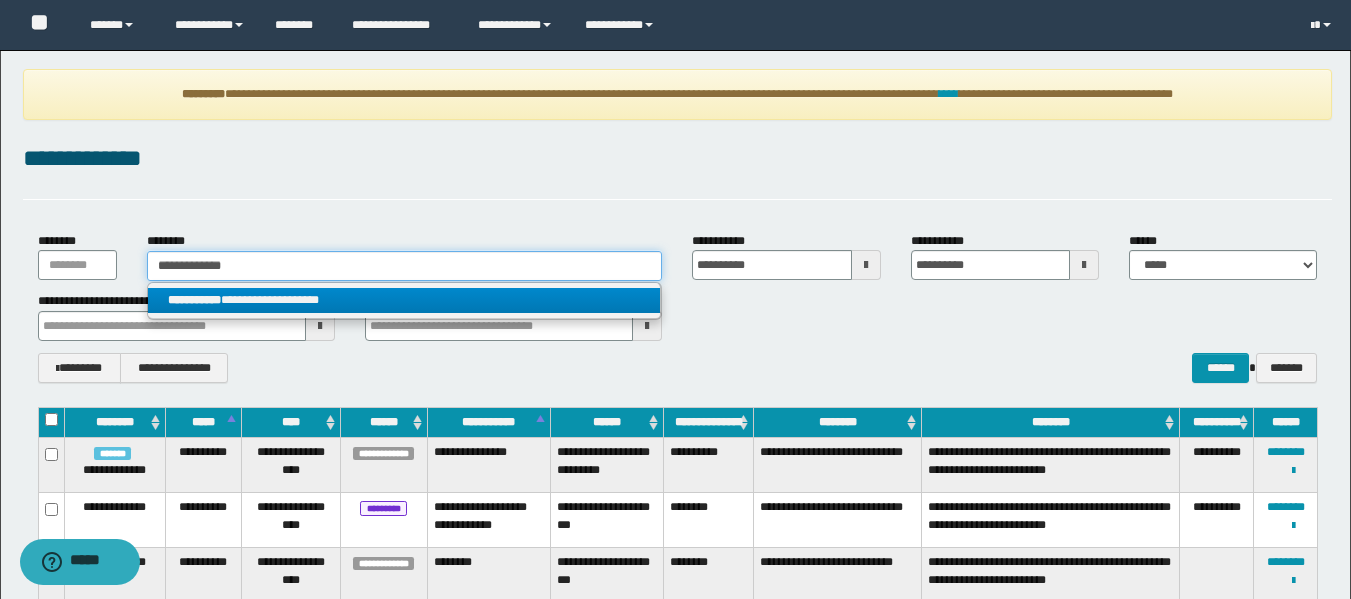 type on "**********" 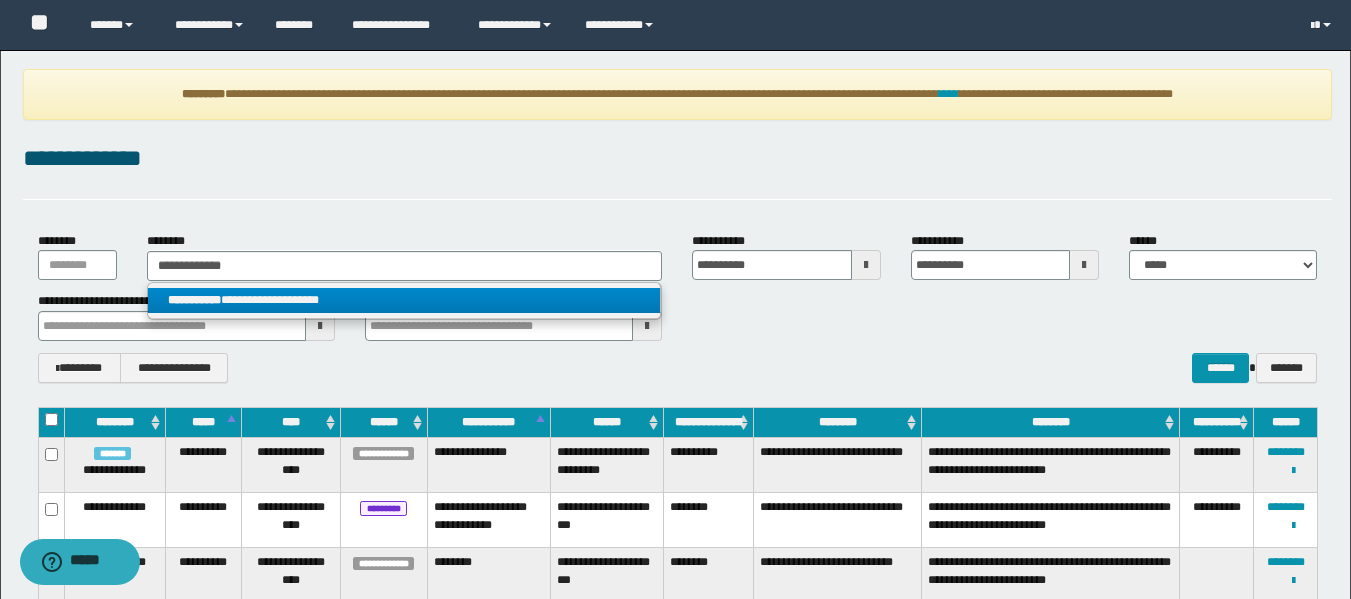 click on "**********" at bounding box center (194, 300) 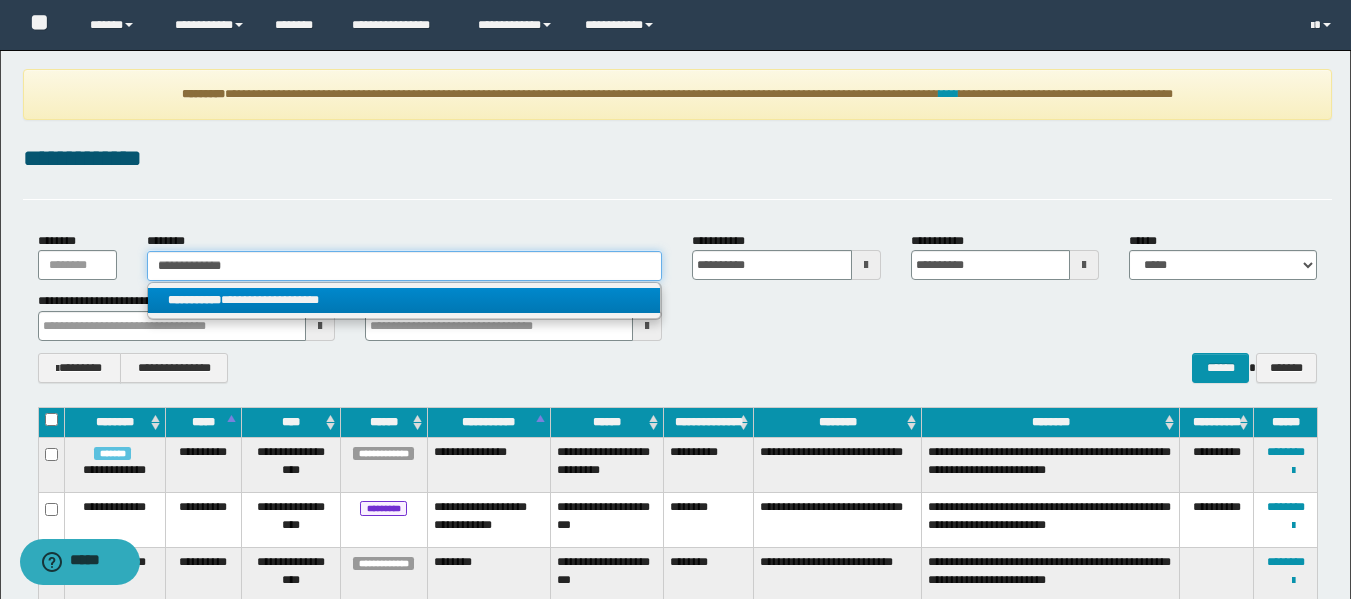 type 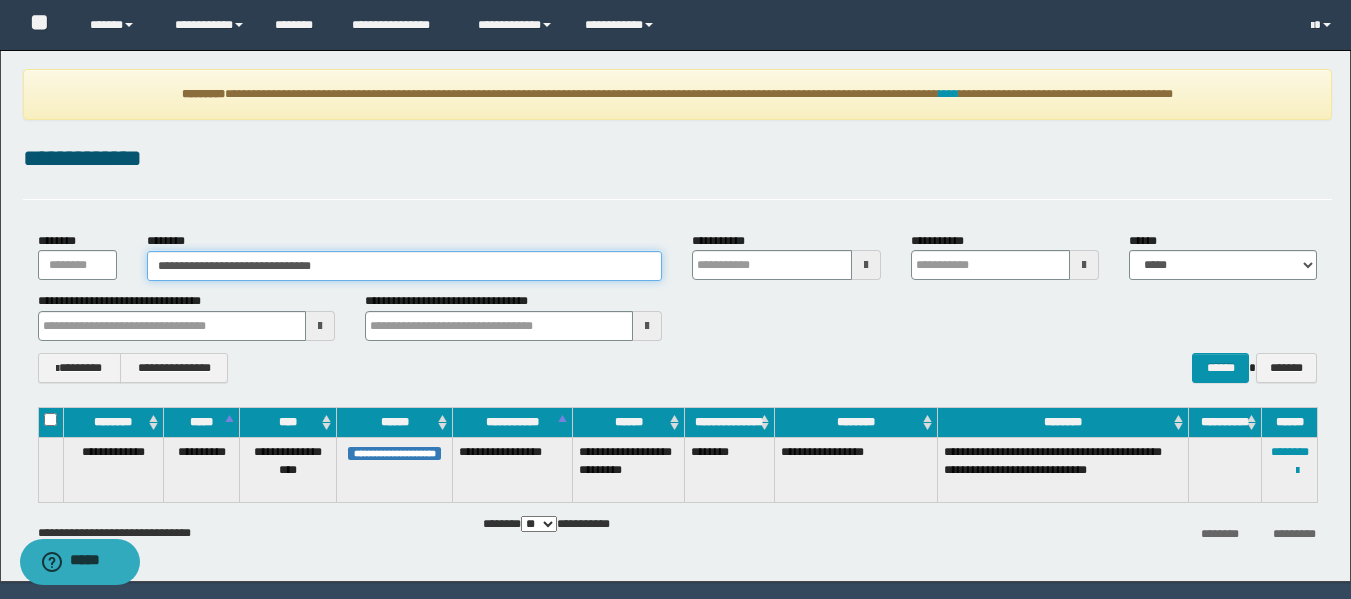 type 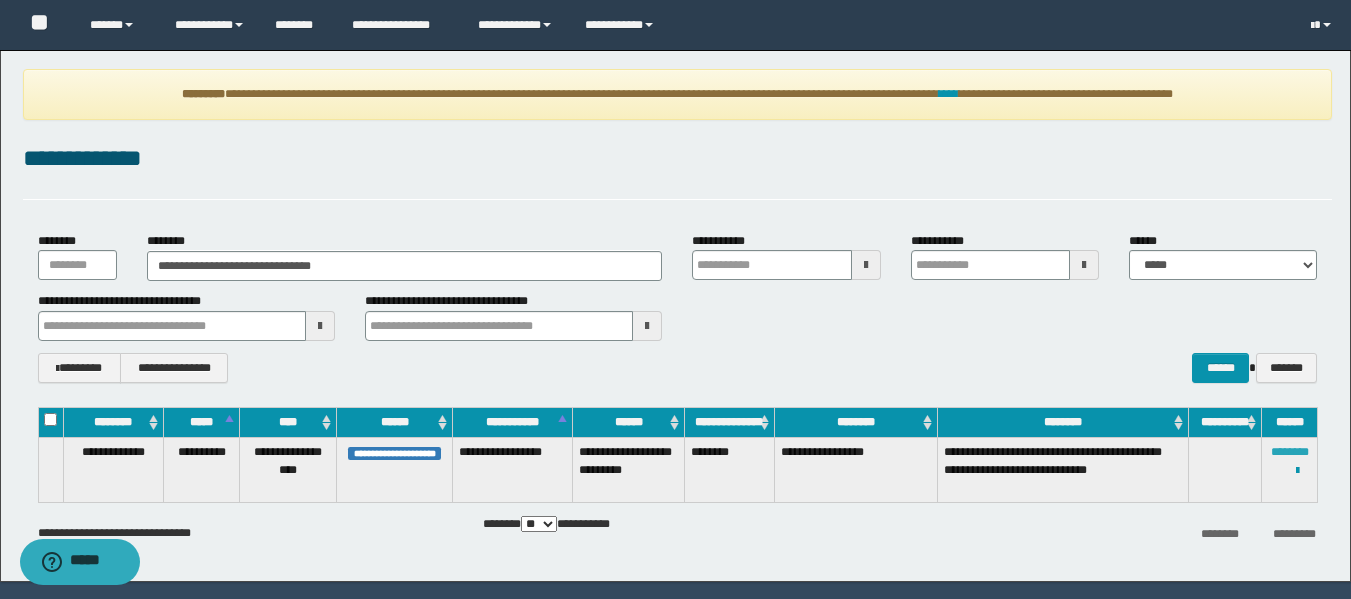 click on "********" at bounding box center (1290, 452) 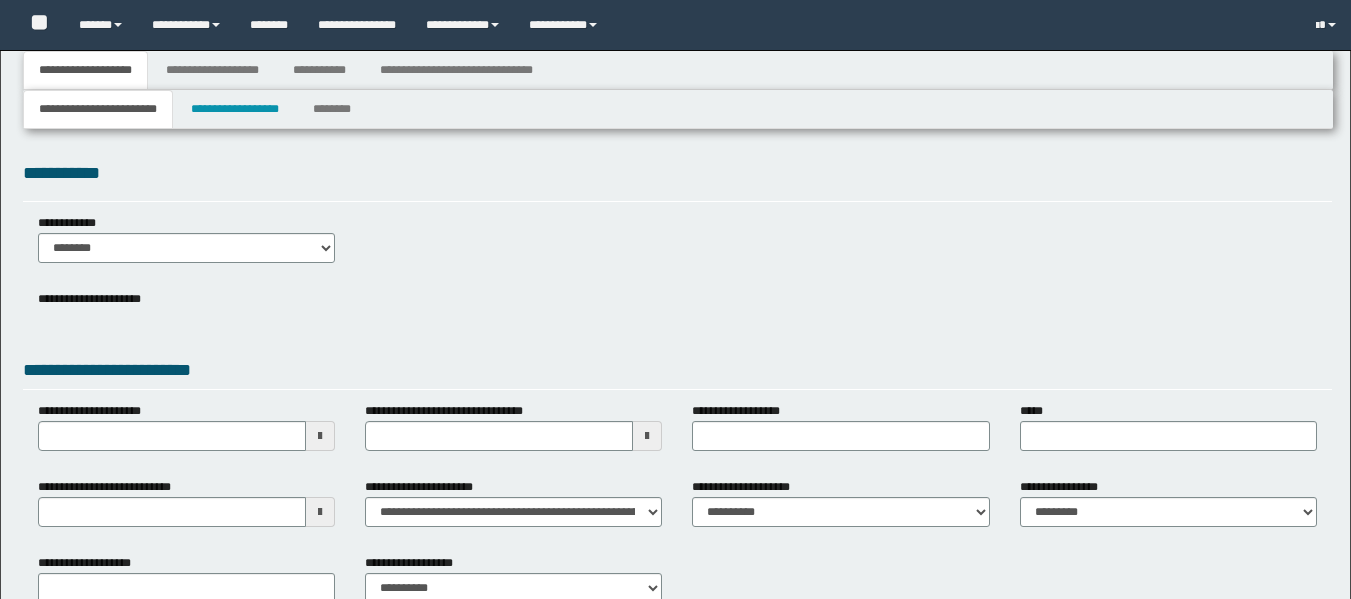 type 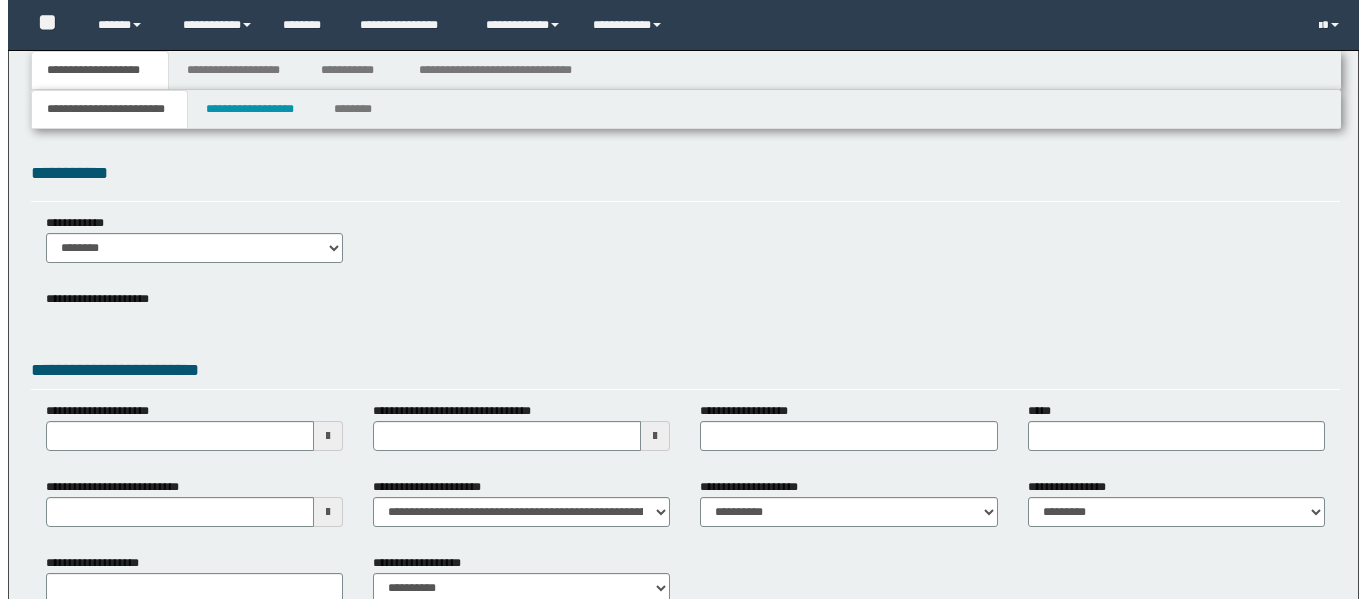 scroll, scrollTop: 0, scrollLeft: 0, axis: both 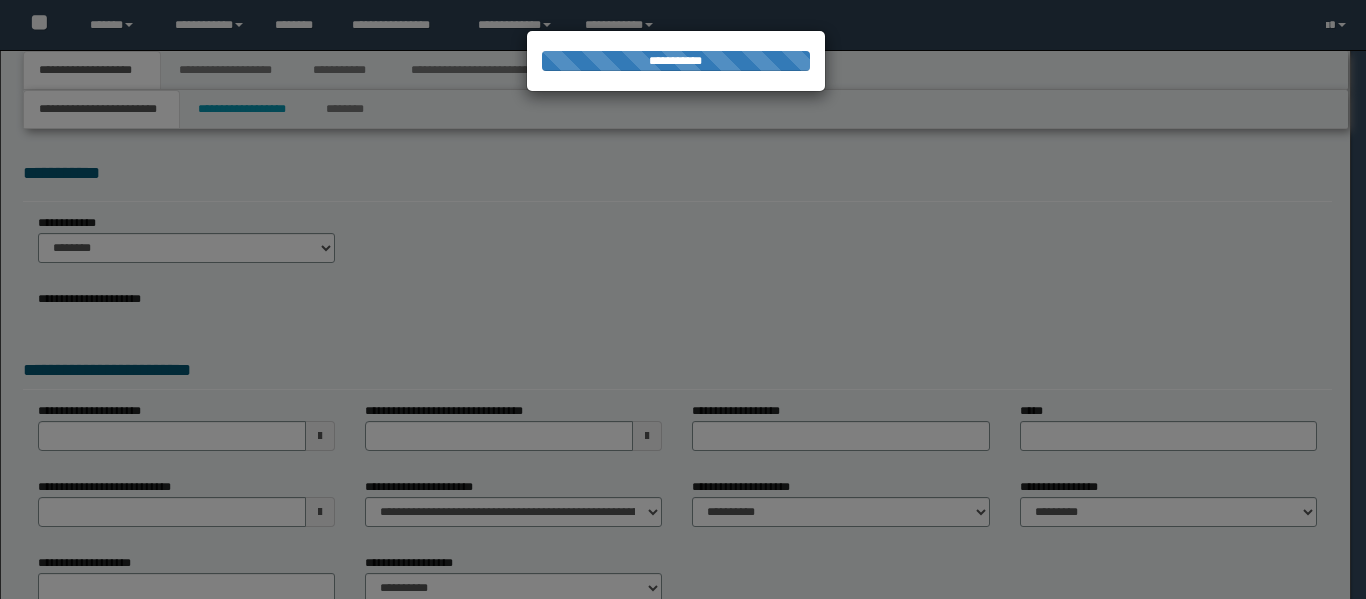 select on "*" 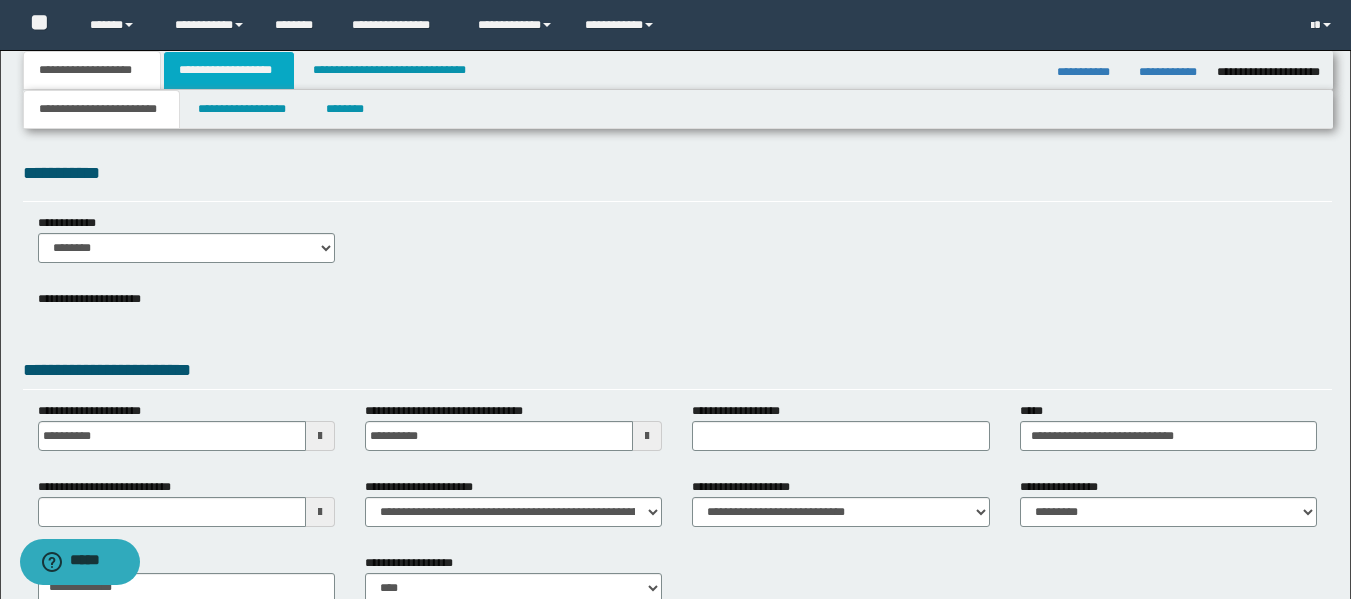 click on "**********" at bounding box center (229, 70) 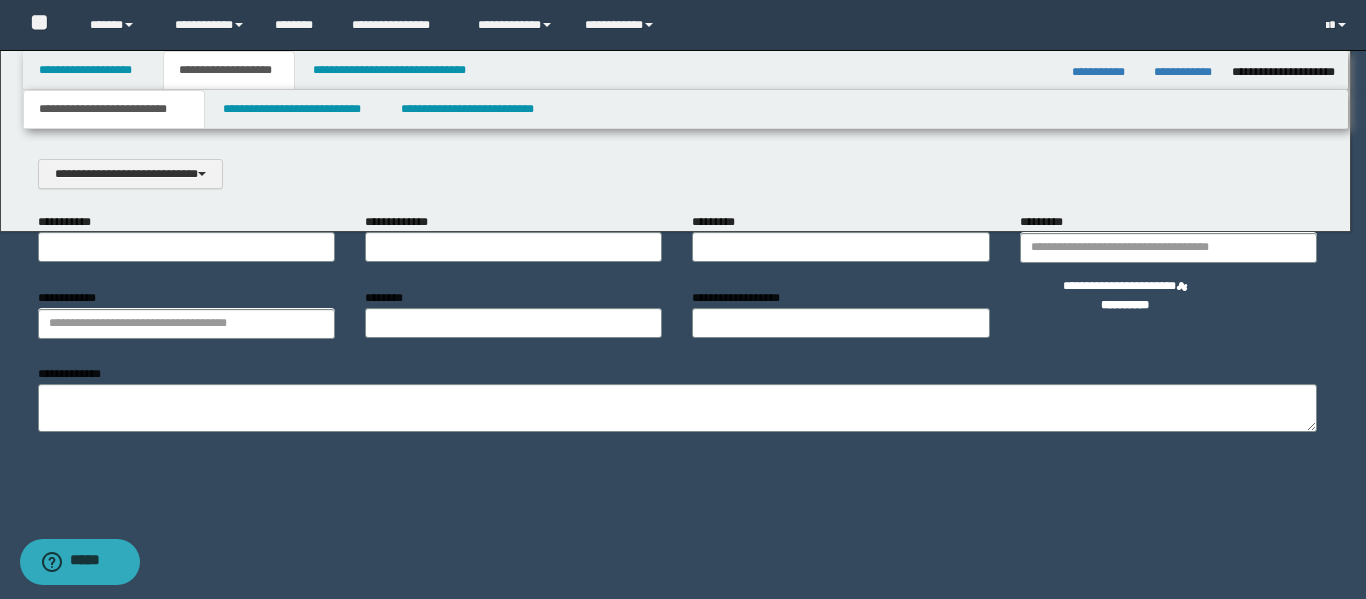 scroll, scrollTop: 0, scrollLeft: 0, axis: both 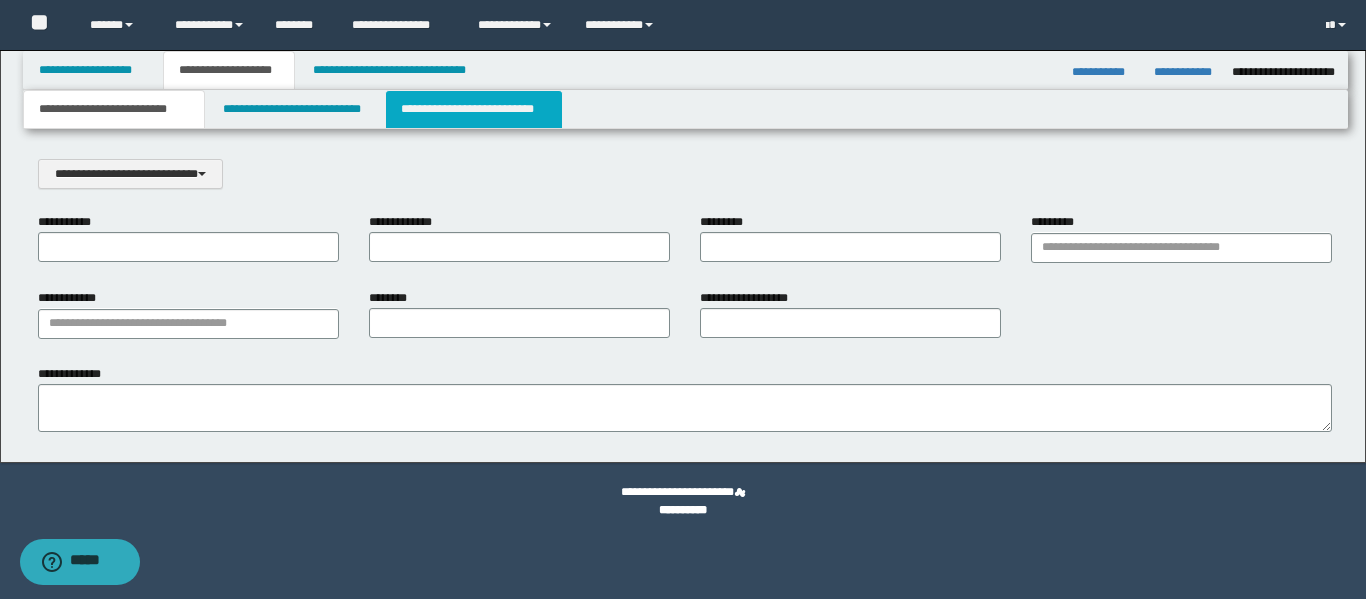 click on "**********" at bounding box center (474, 109) 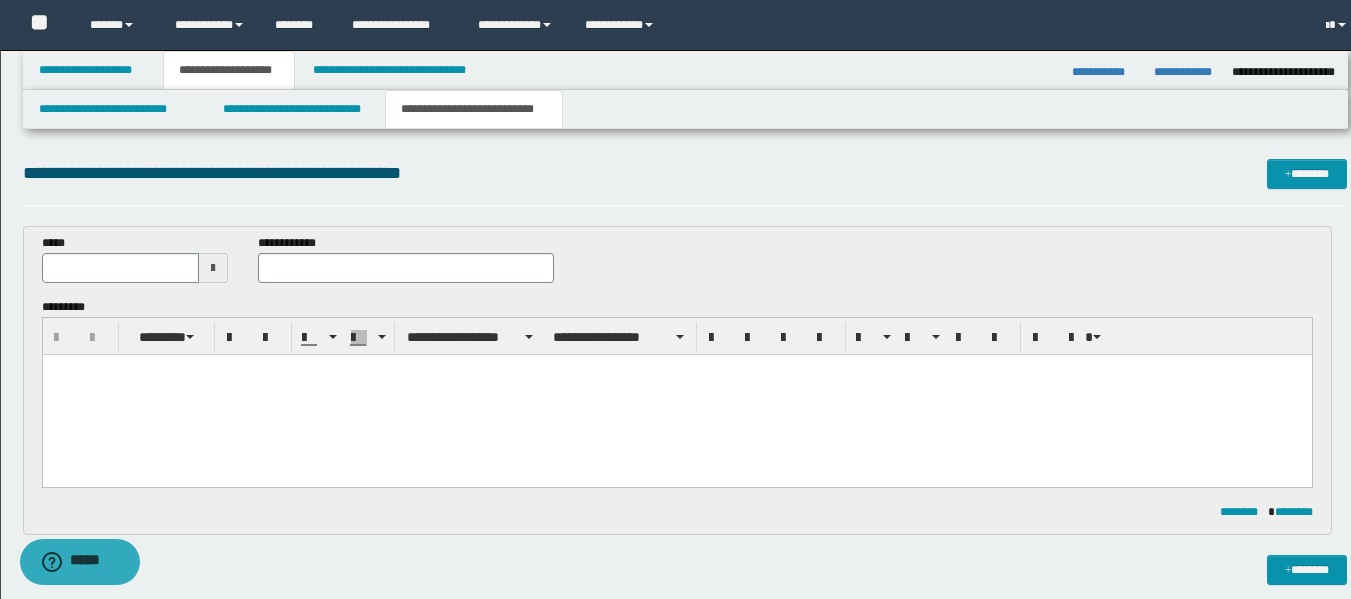 scroll, scrollTop: 0, scrollLeft: 0, axis: both 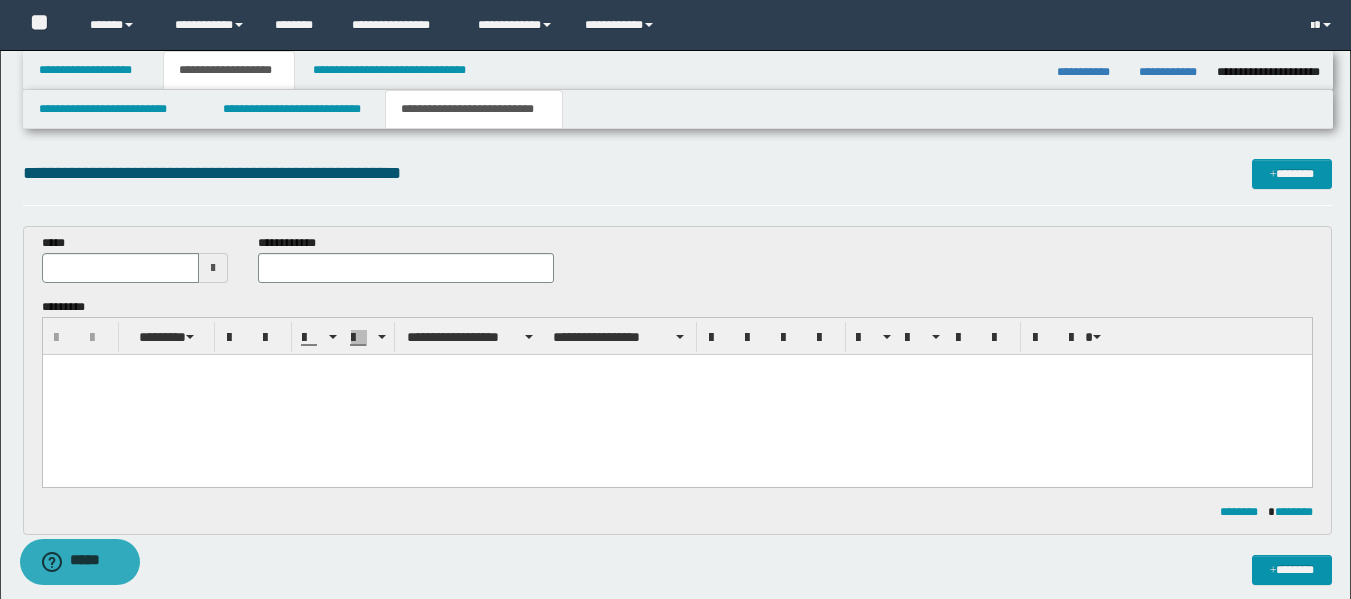 click at bounding box center (213, 268) 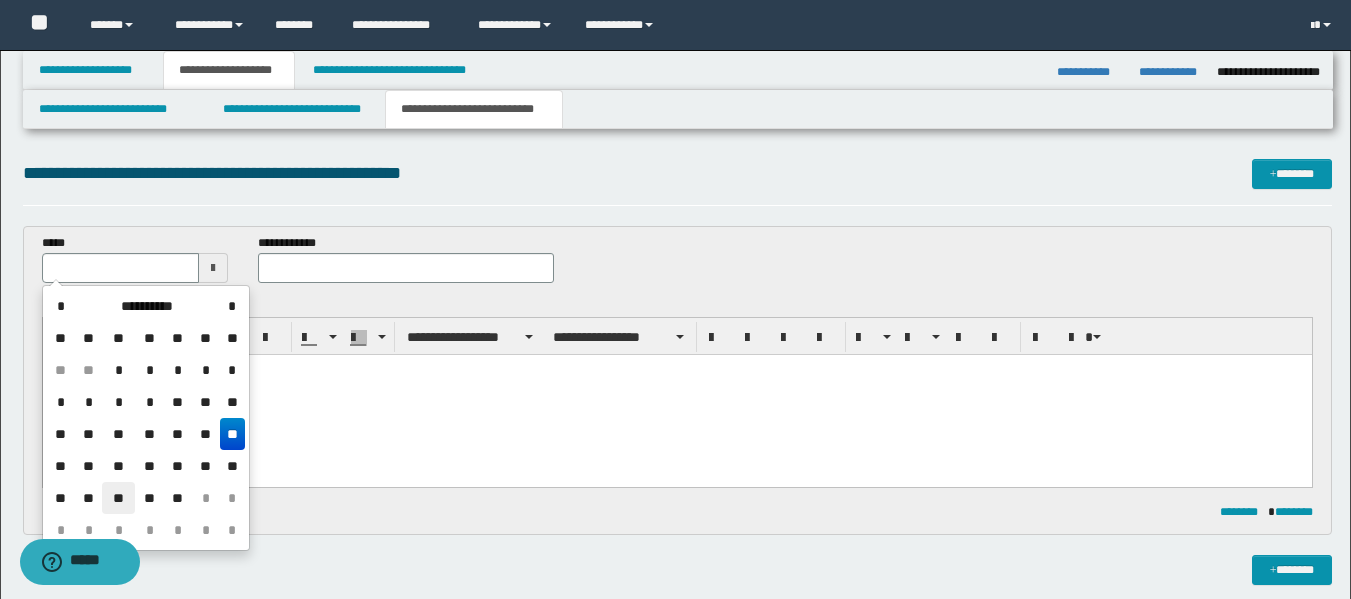 click on "**" at bounding box center [118, 498] 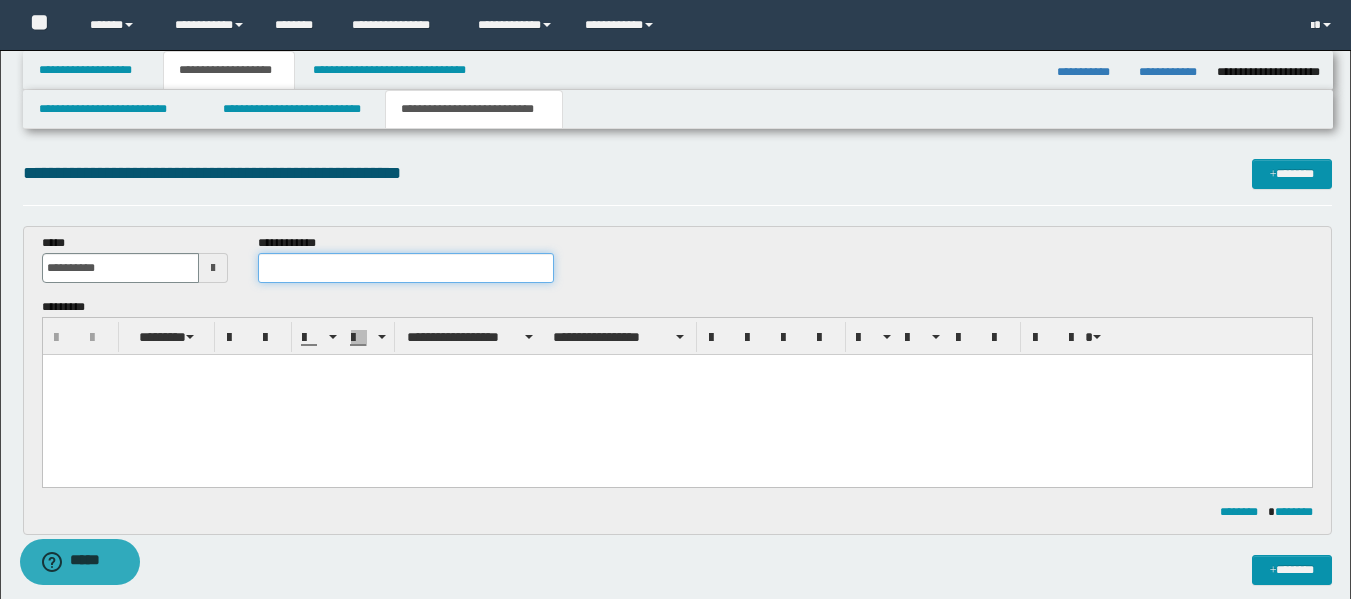 click at bounding box center [405, 268] 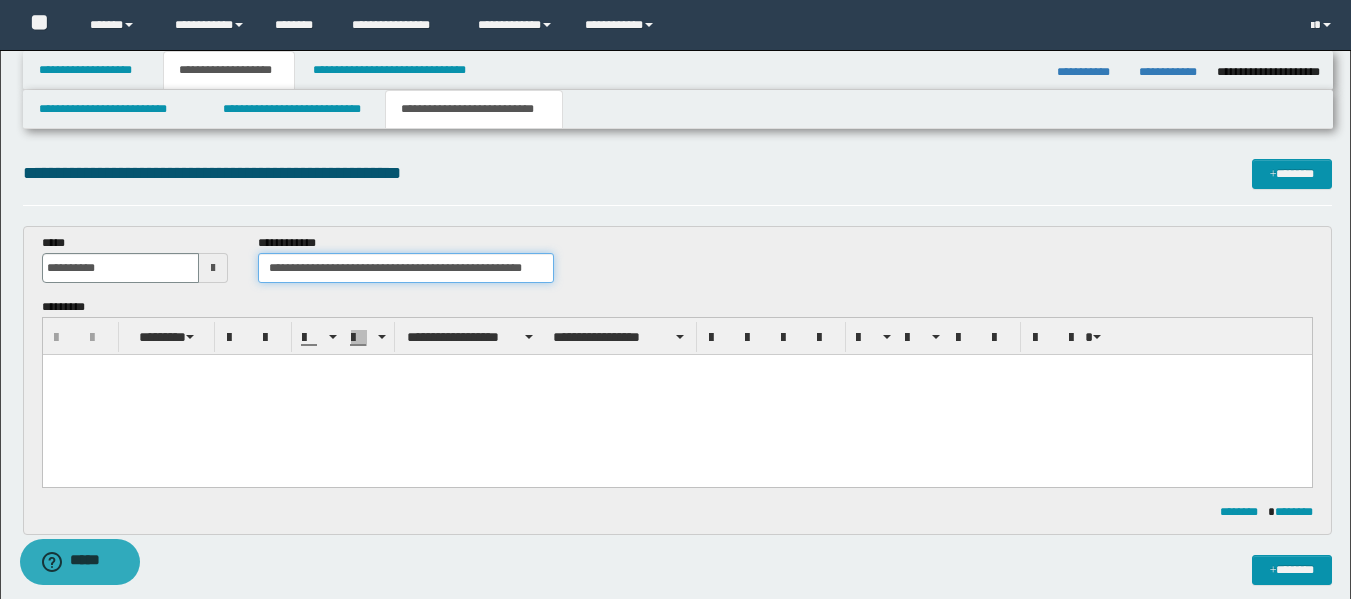 scroll, scrollTop: 0, scrollLeft: 21, axis: horizontal 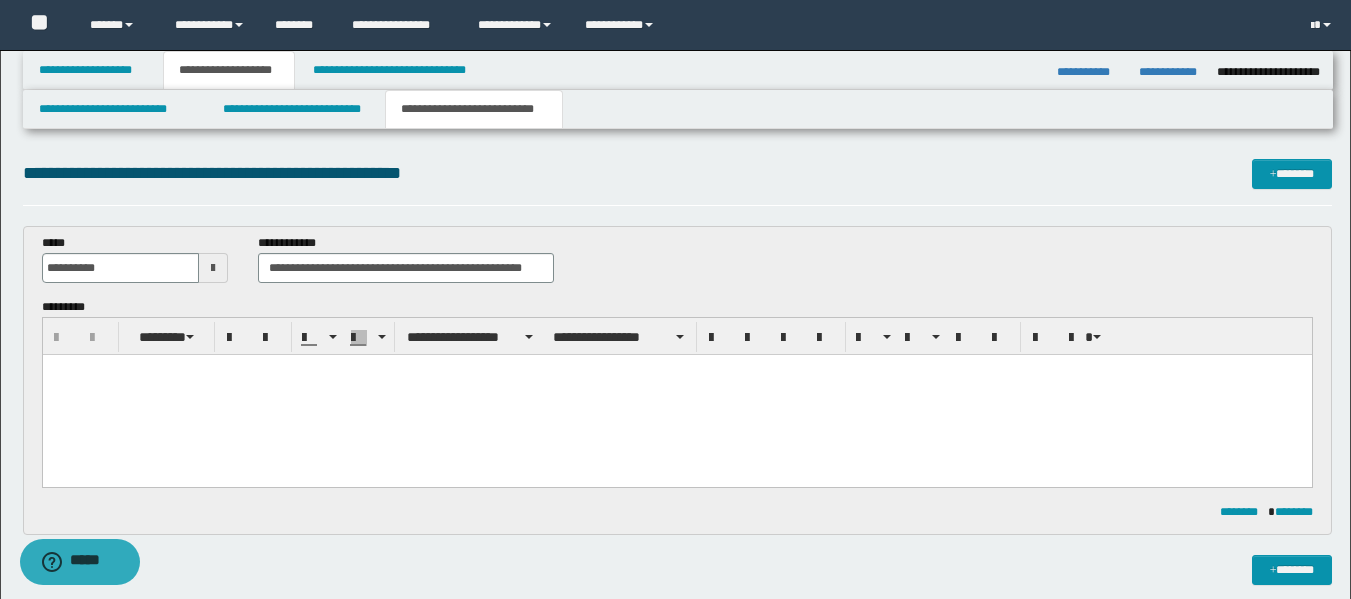 click at bounding box center (676, 370) 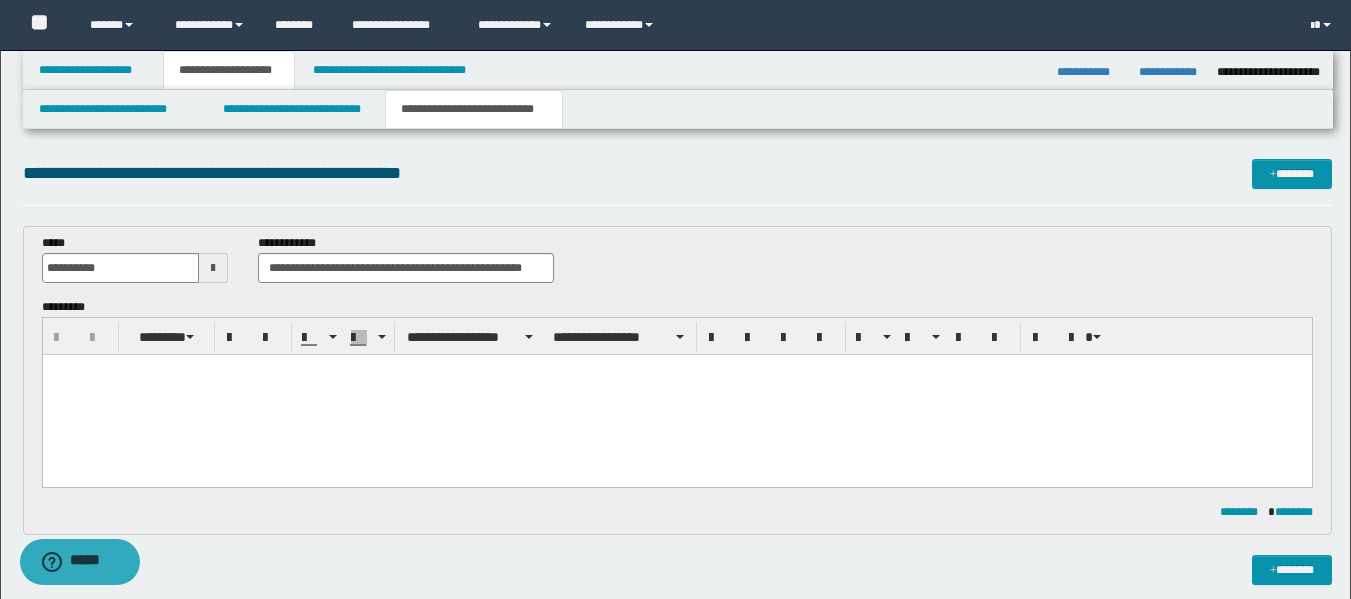 type 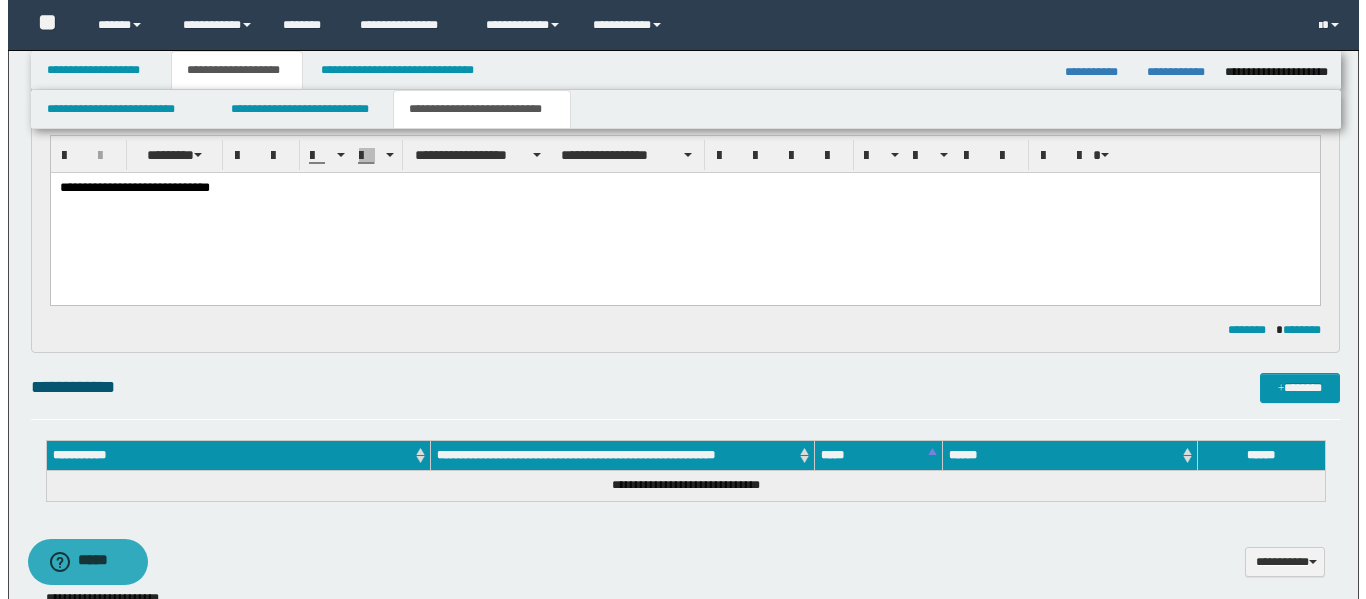 scroll, scrollTop: 0, scrollLeft: 0, axis: both 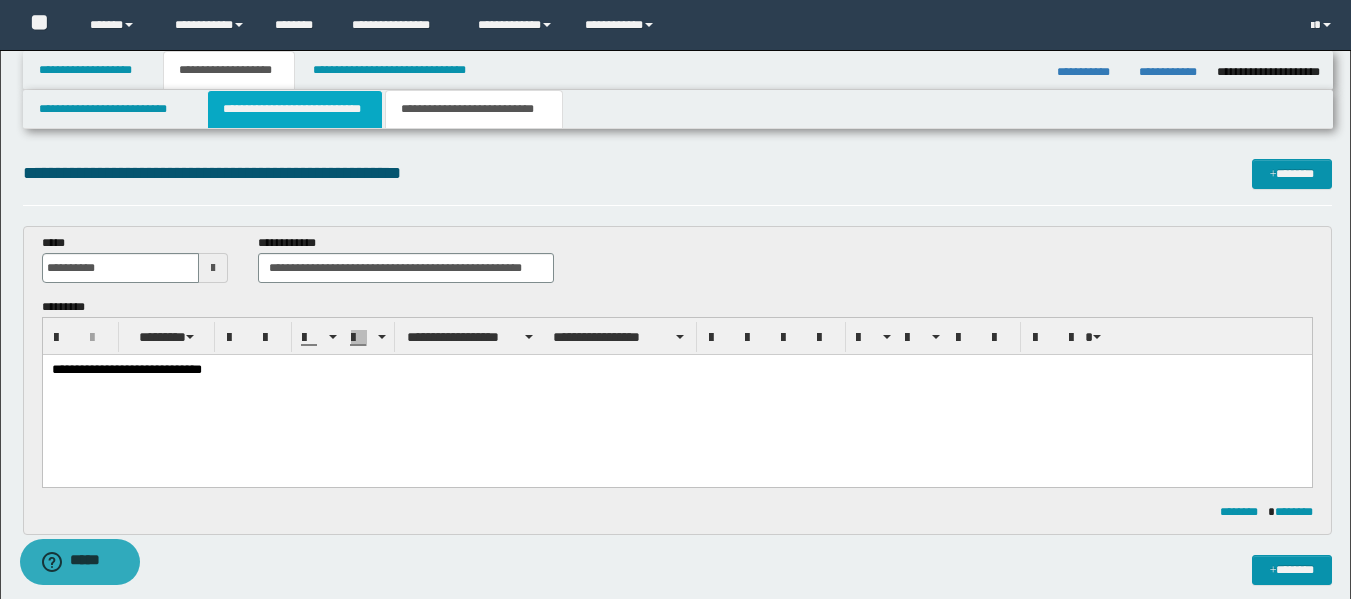 click on "**********" at bounding box center [295, 109] 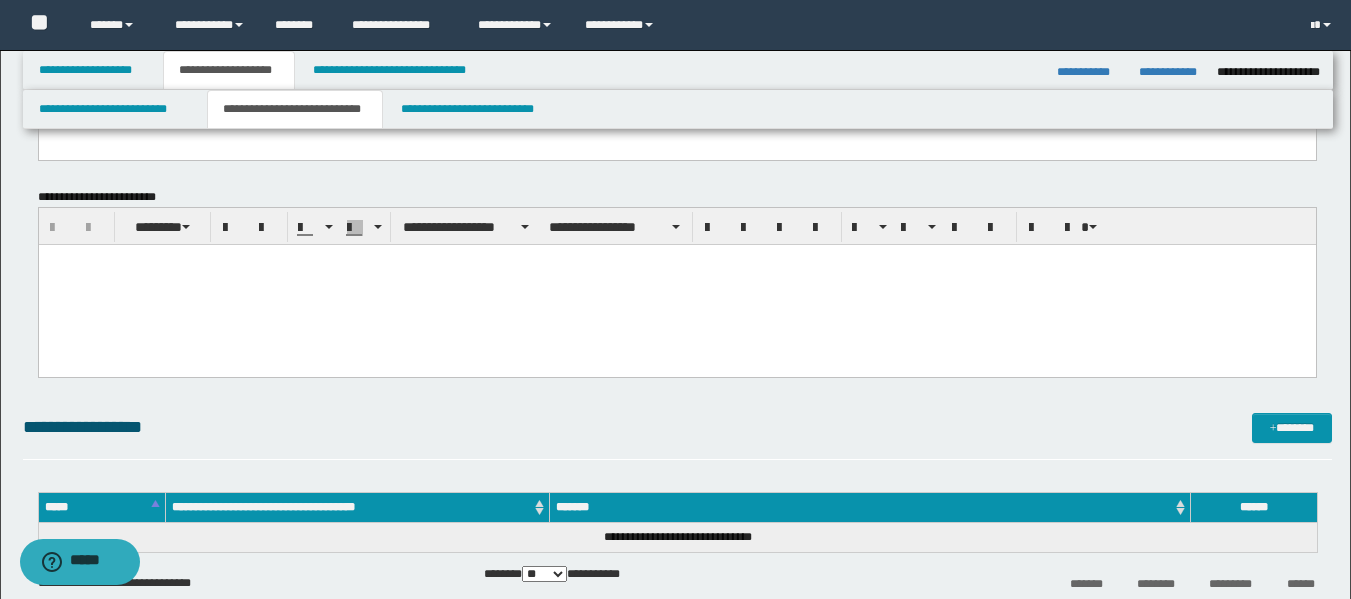 scroll, scrollTop: 200, scrollLeft: 0, axis: vertical 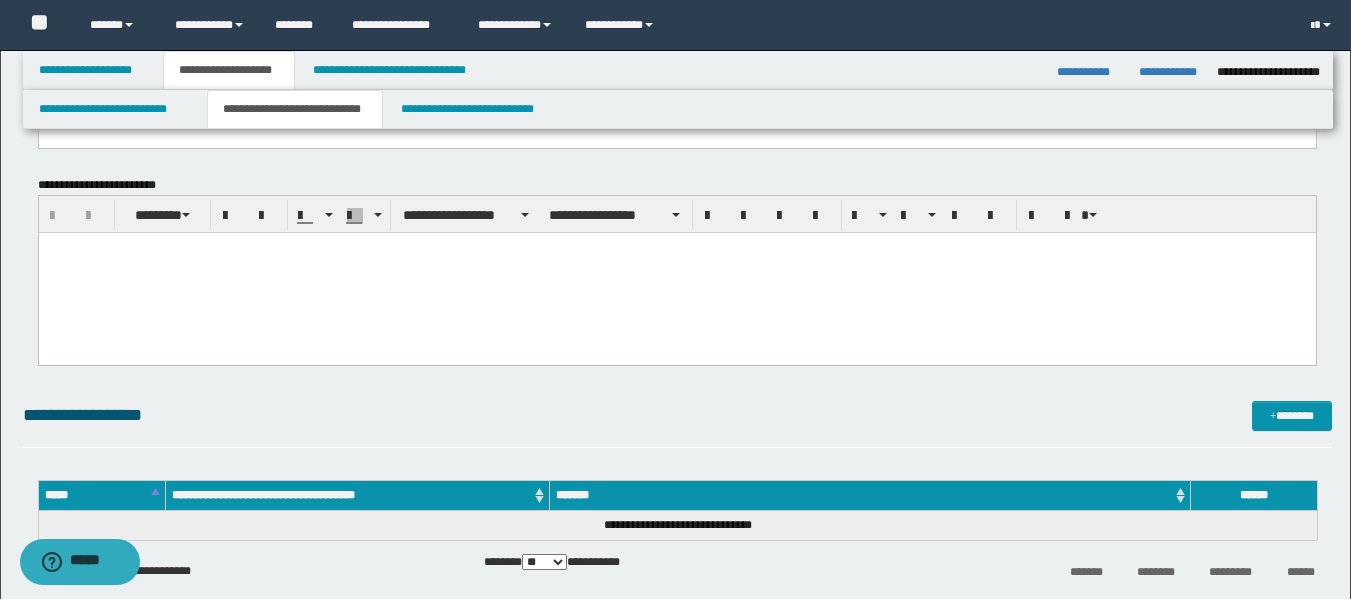 click at bounding box center (676, 247) 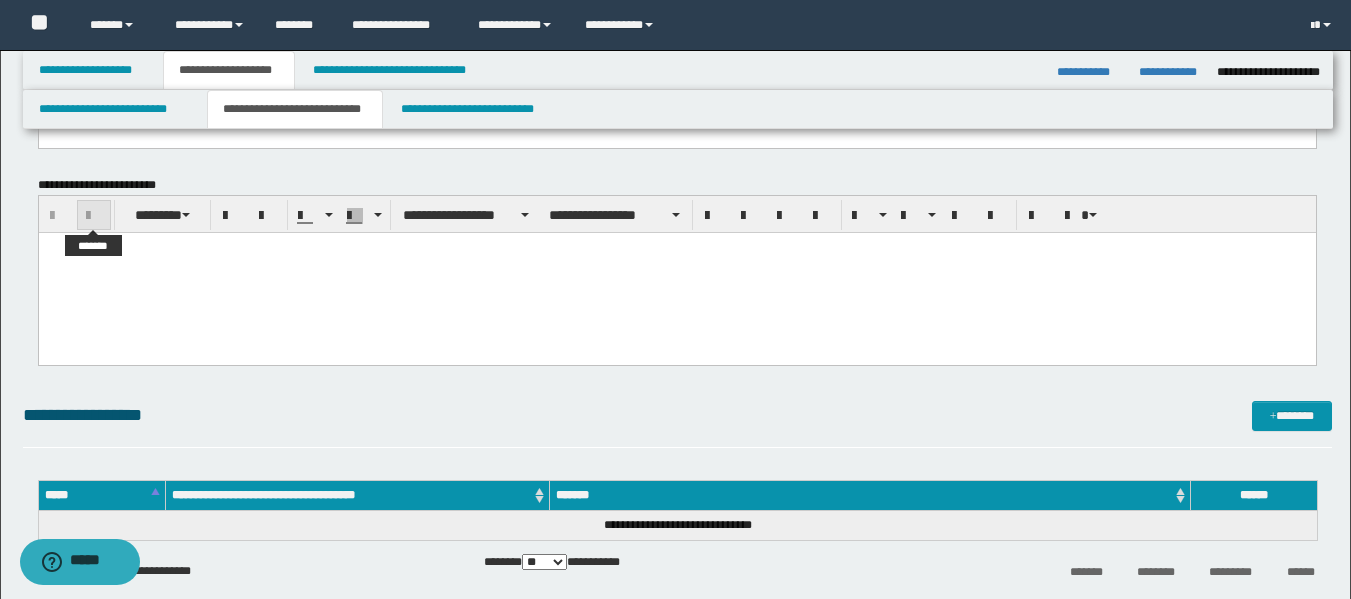 paste 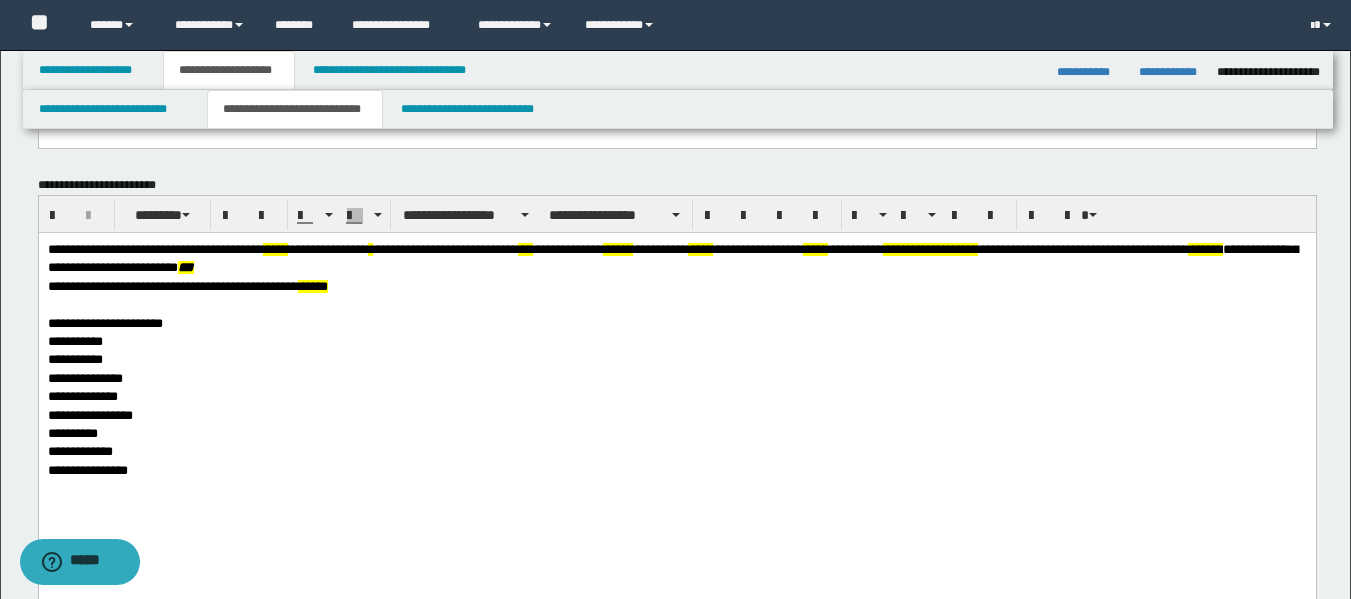 click on "**********" at bounding box center (154, 248) 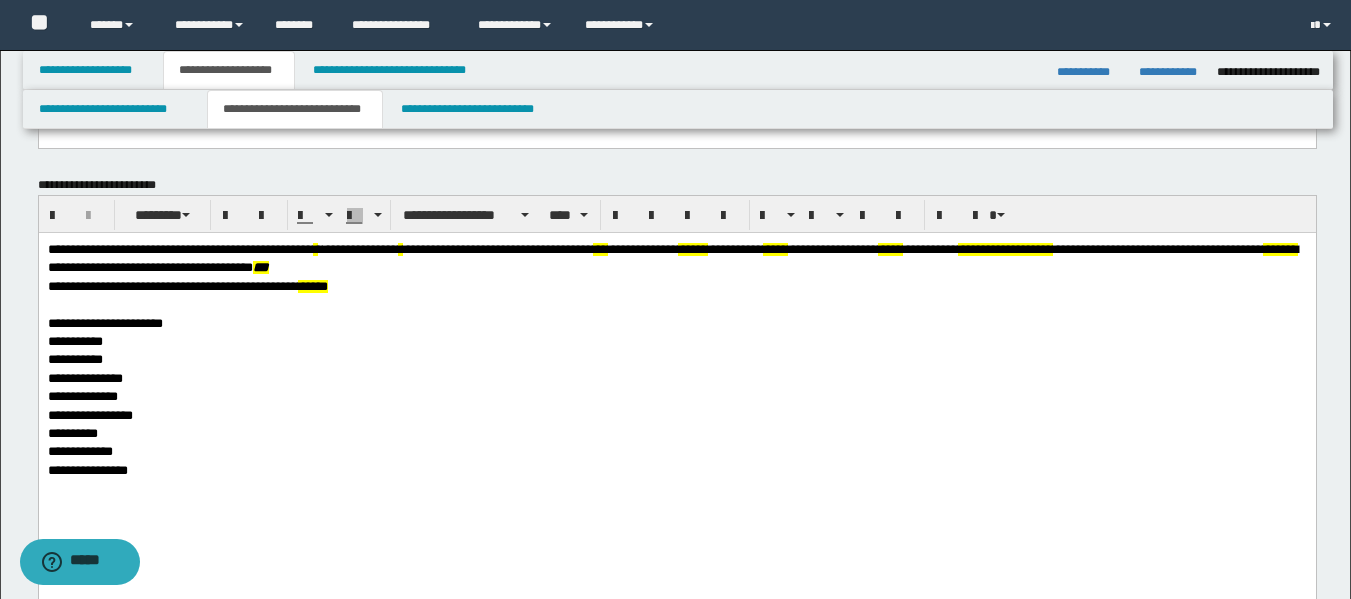 click on "**********" at bounding box center [497, 248] 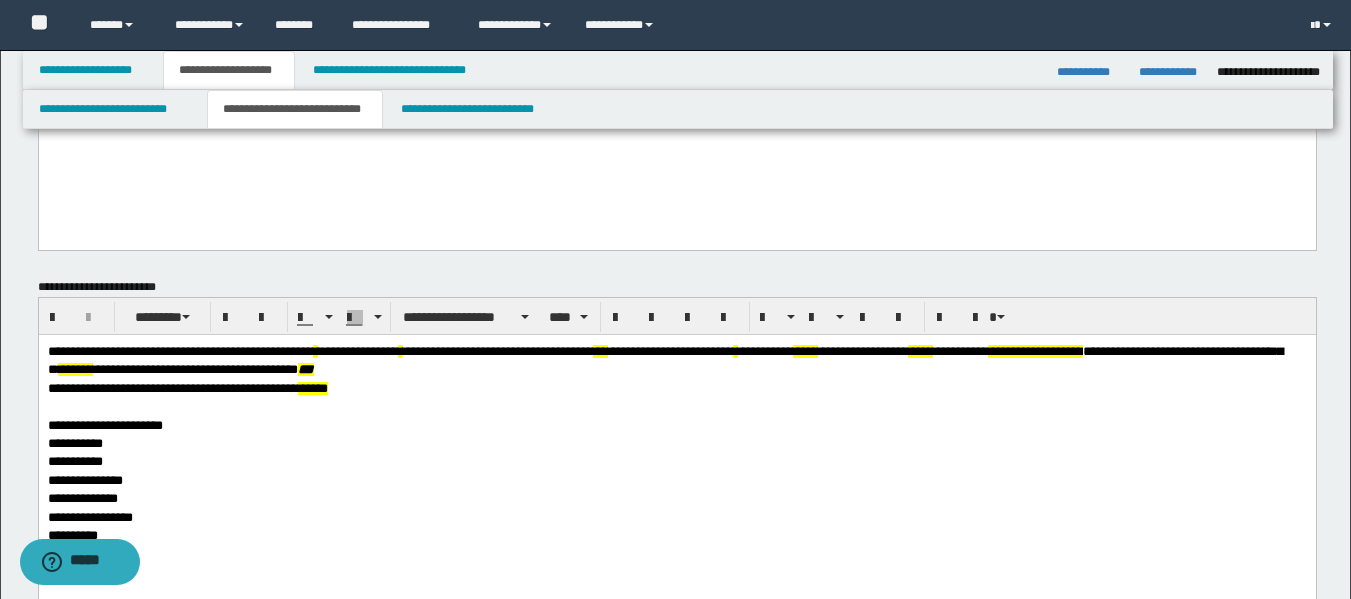 scroll, scrollTop: 0, scrollLeft: 0, axis: both 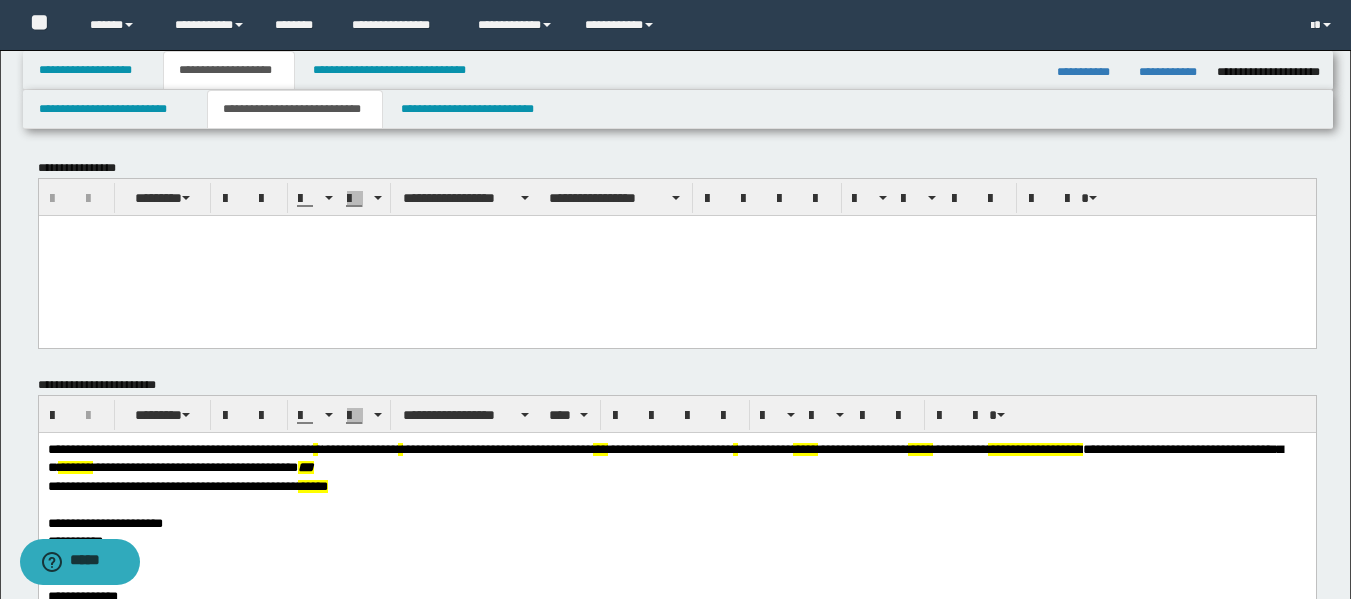 click at bounding box center [676, 255] 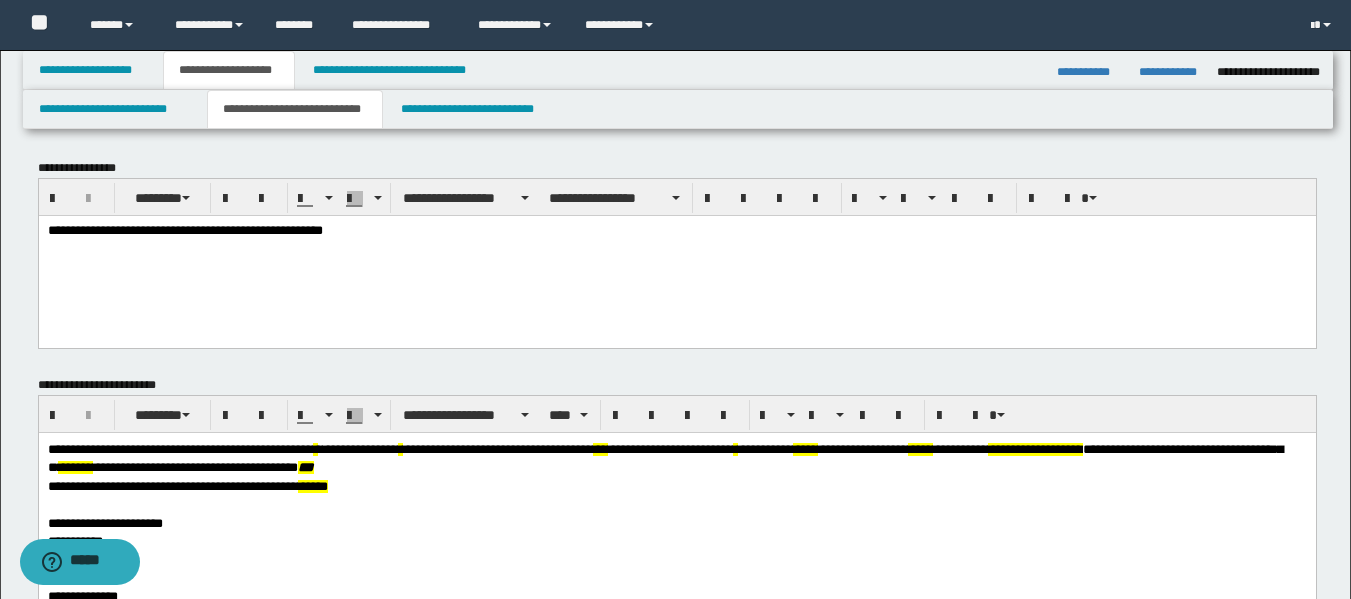 click on "**********" at bounding box center [676, 231] 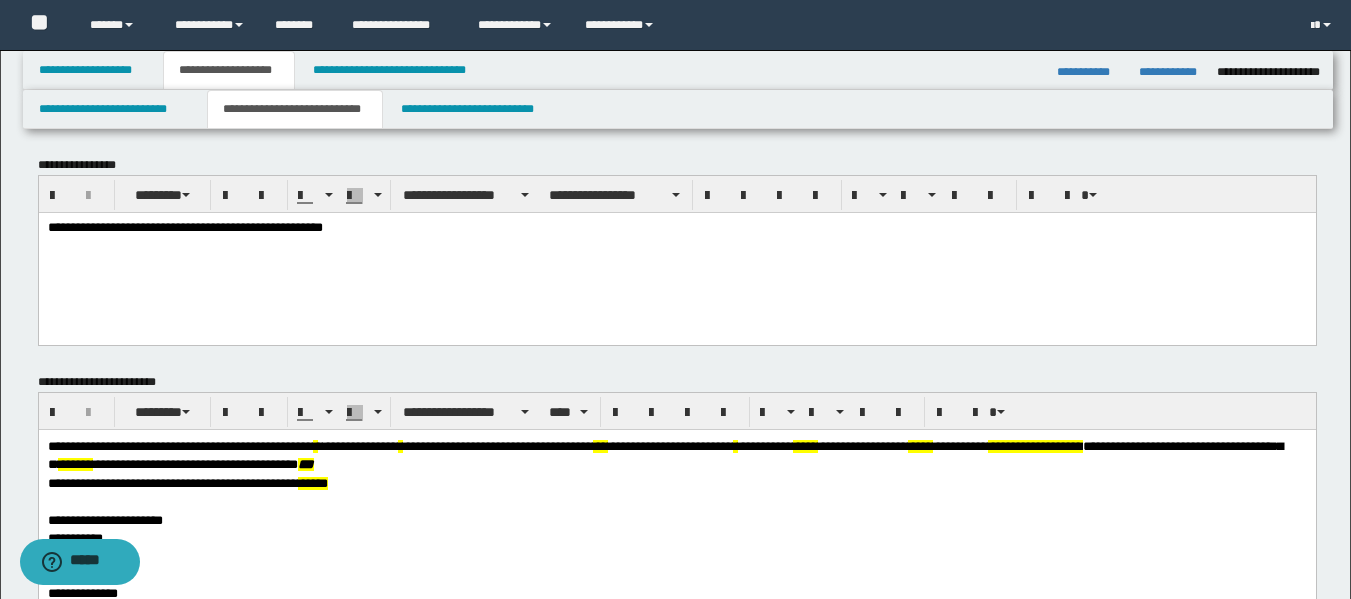 scroll, scrollTop: 0, scrollLeft: 0, axis: both 